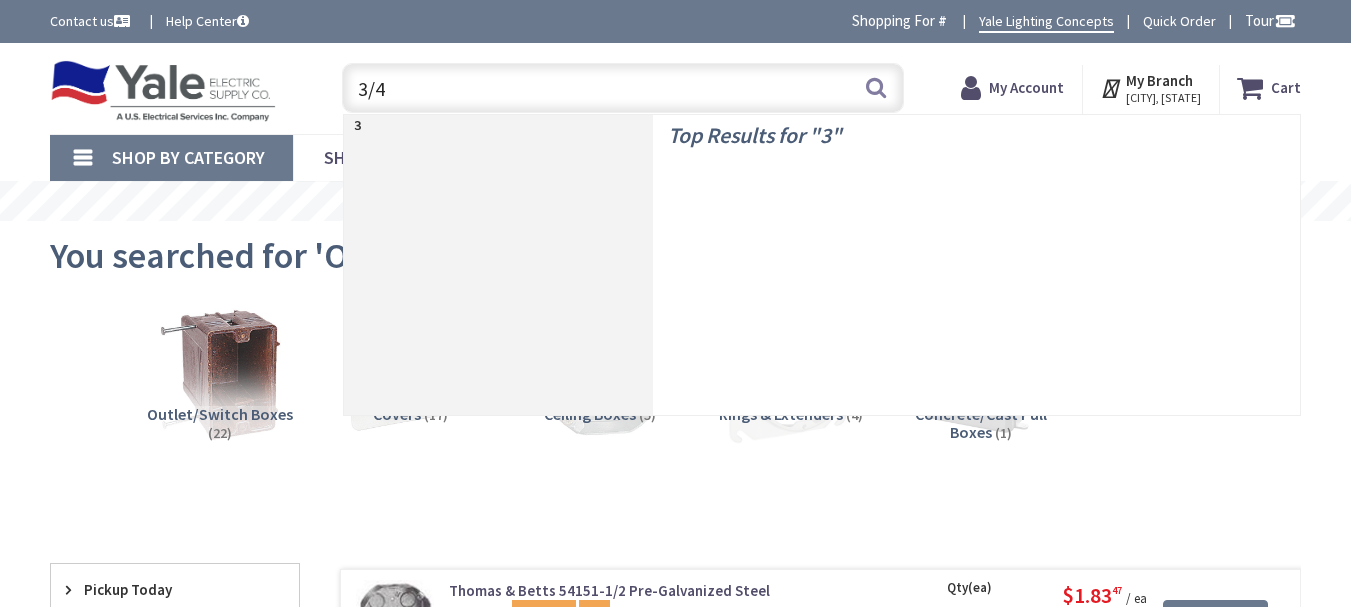 scroll, scrollTop: 0, scrollLeft: 0, axis: both 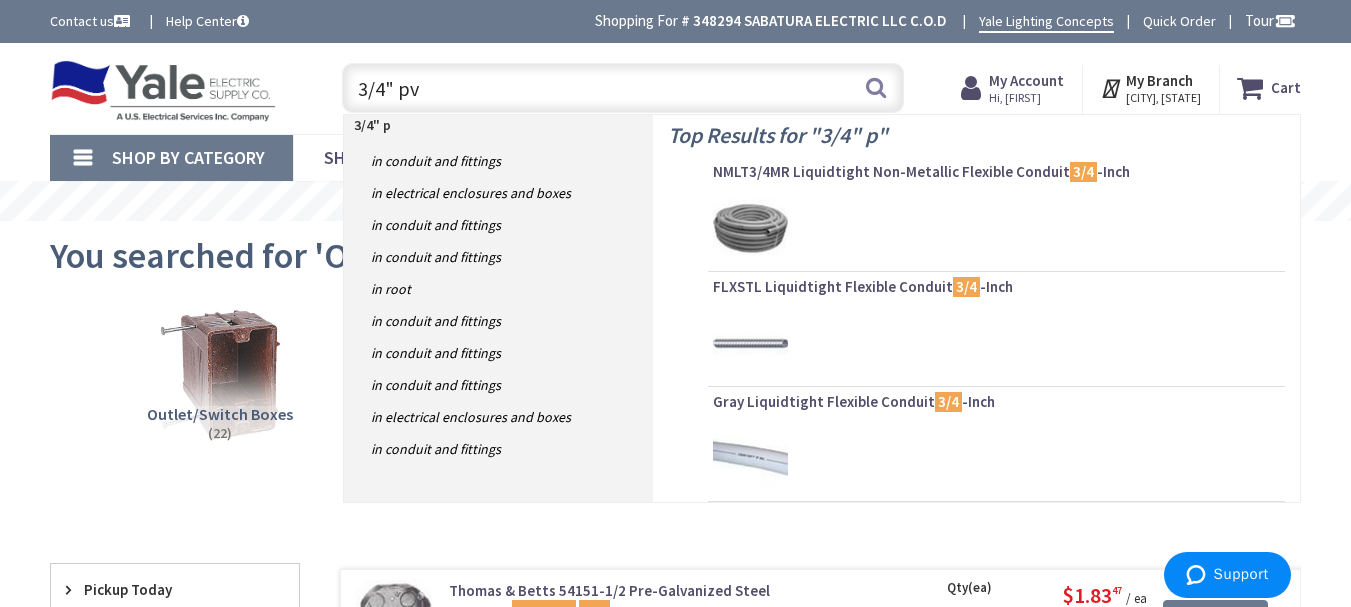 type on "3/4" pvc" 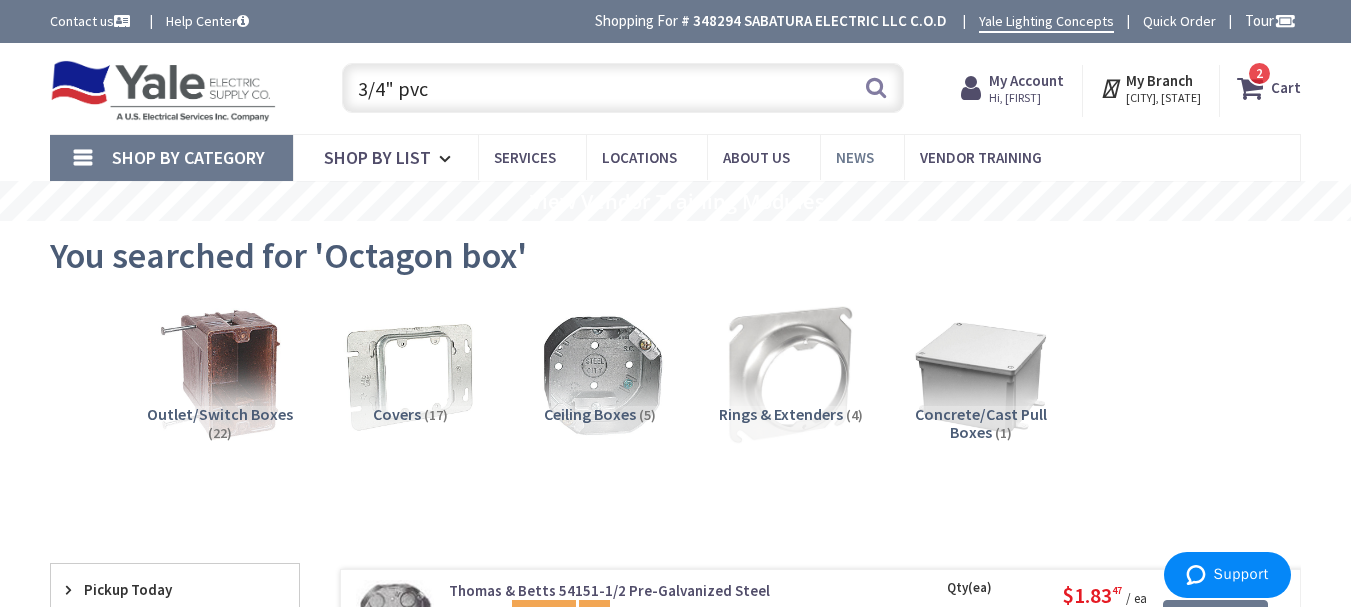 scroll, scrollTop: 0, scrollLeft: 0, axis: both 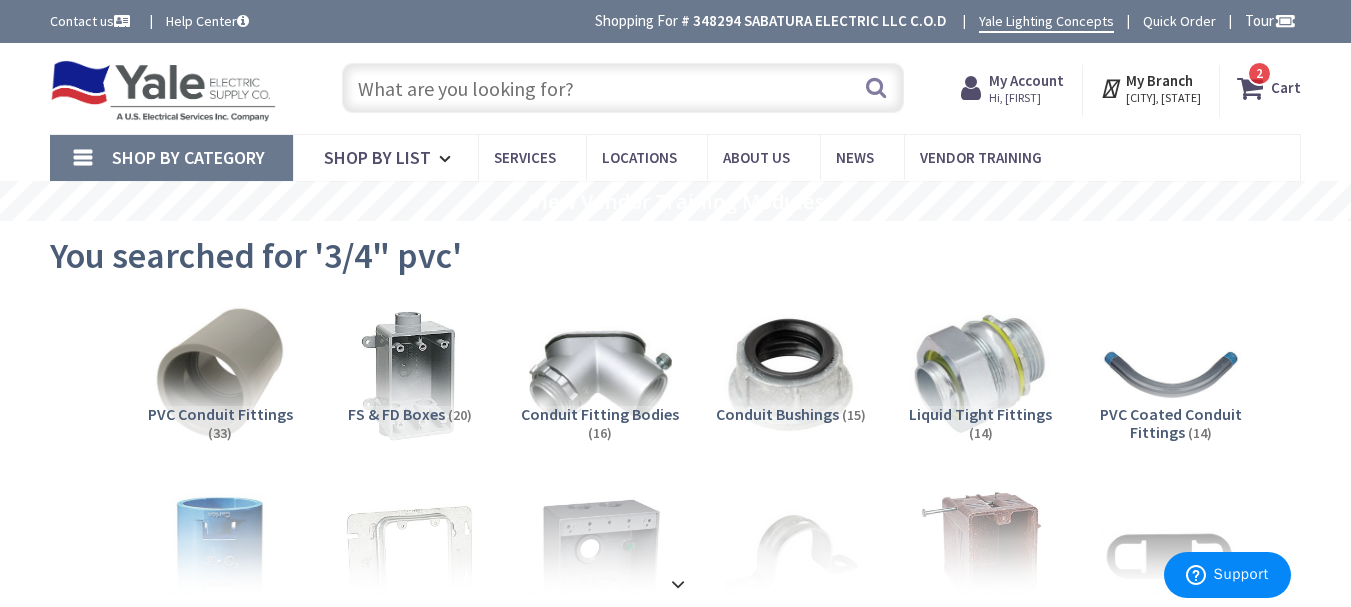 click at bounding box center [623, 88] 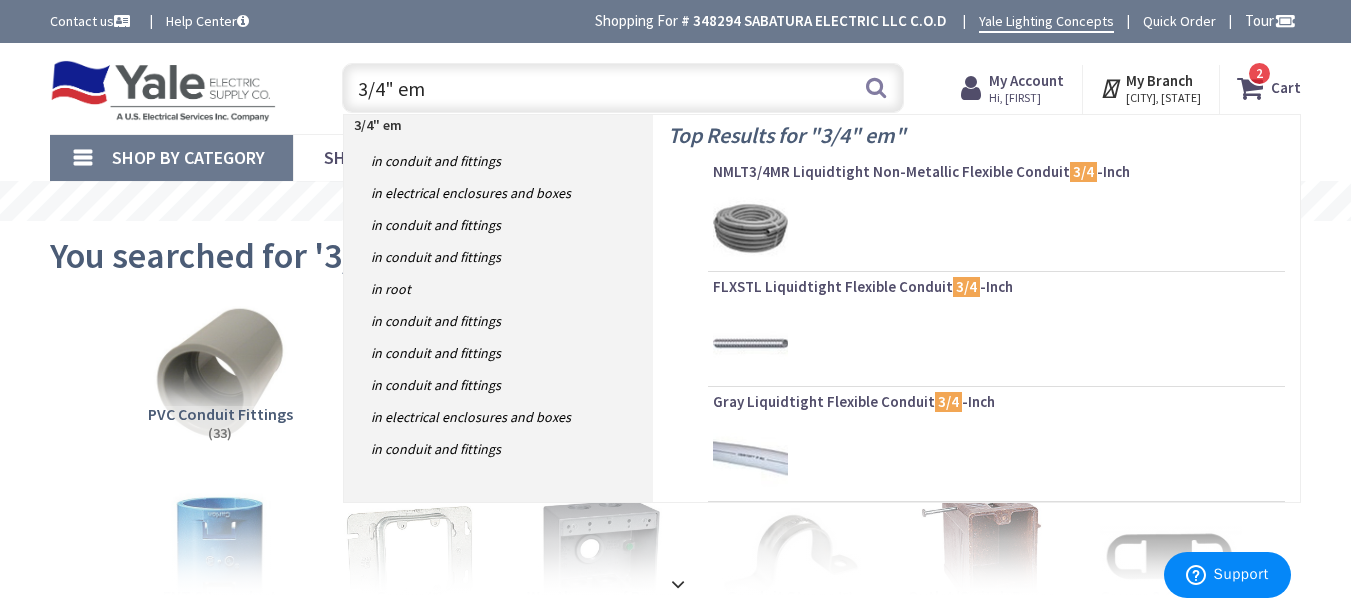type on "3/4" emt" 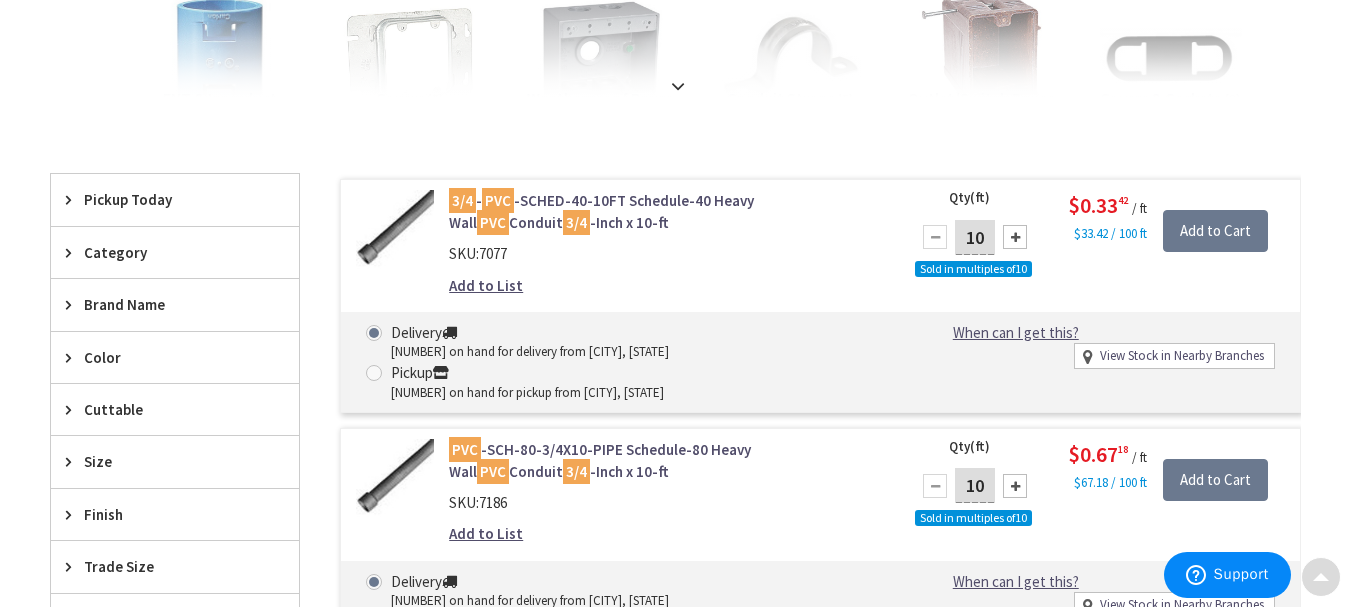 scroll, scrollTop: 500, scrollLeft: 0, axis: vertical 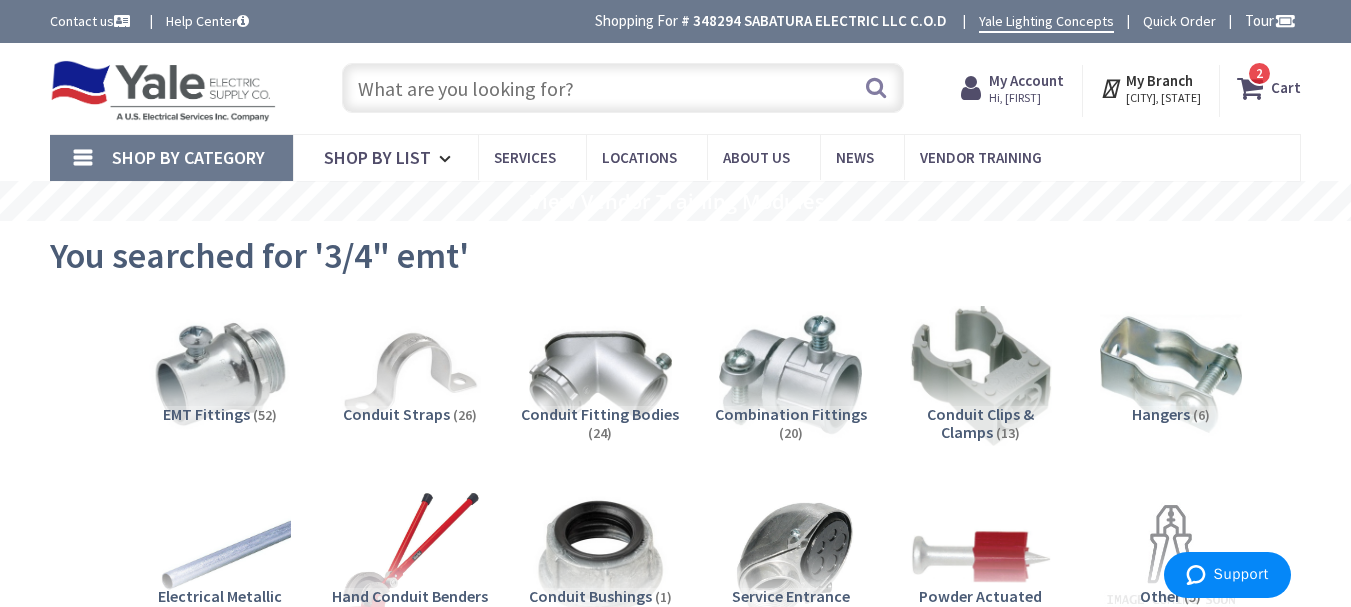 click at bounding box center [623, 88] 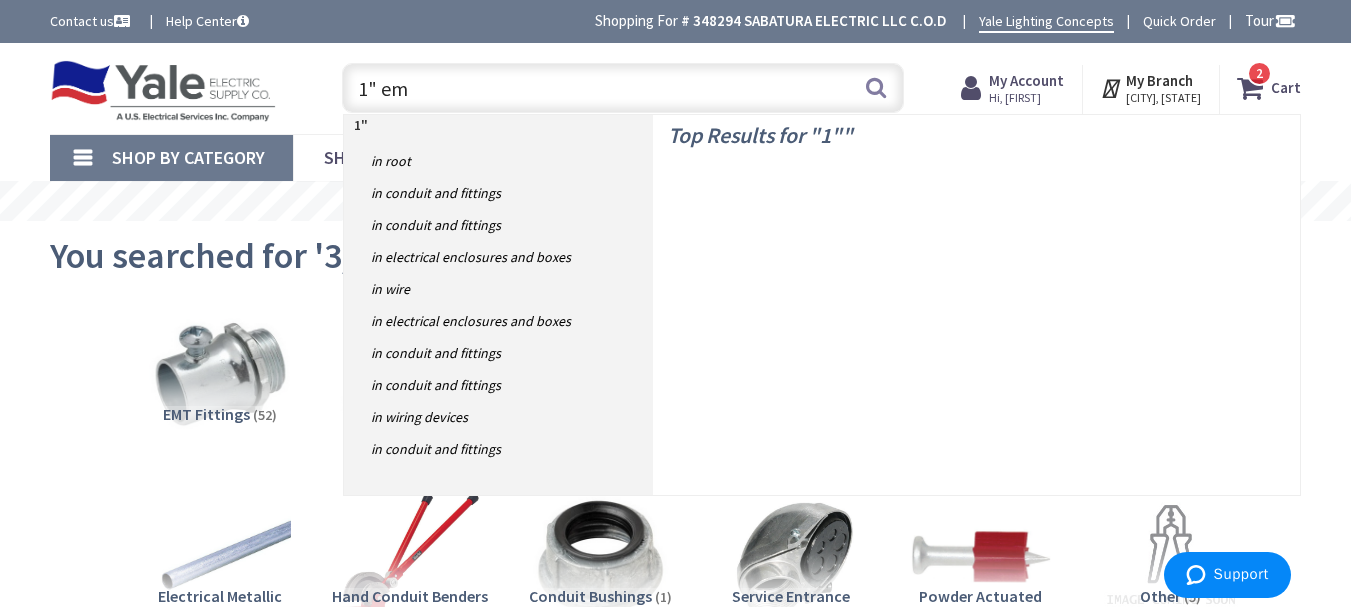 type on "1" emt" 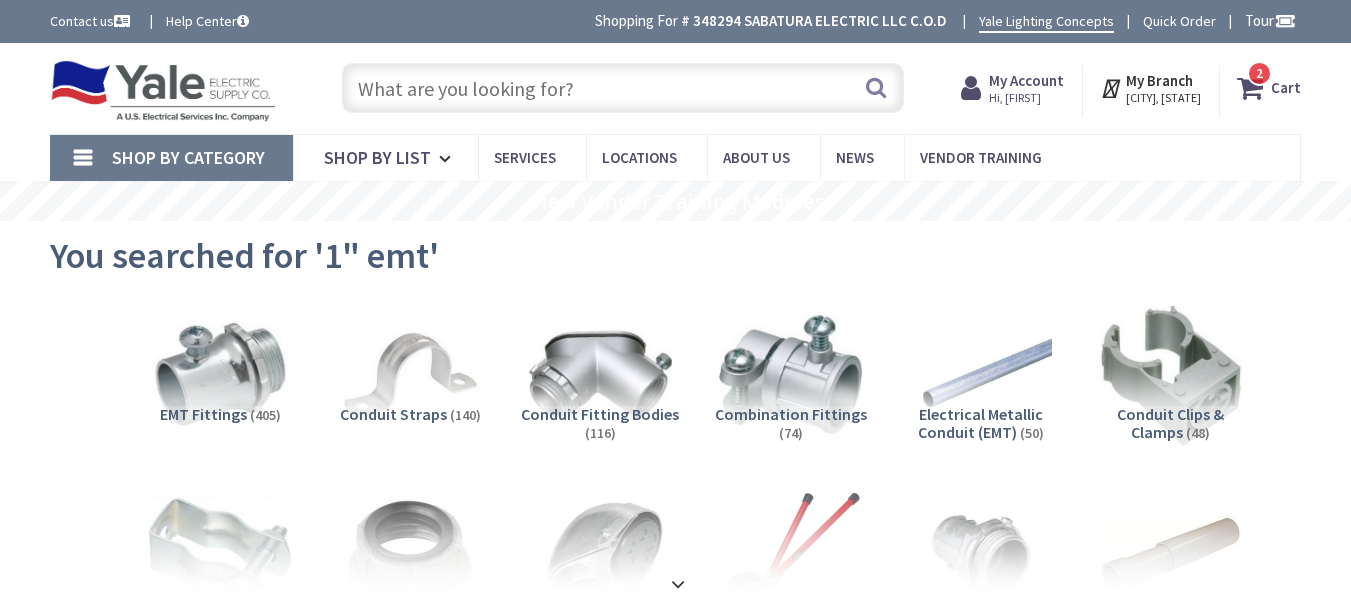 scroll, scrollTop: 0, scrollLeft: 0, axis: both 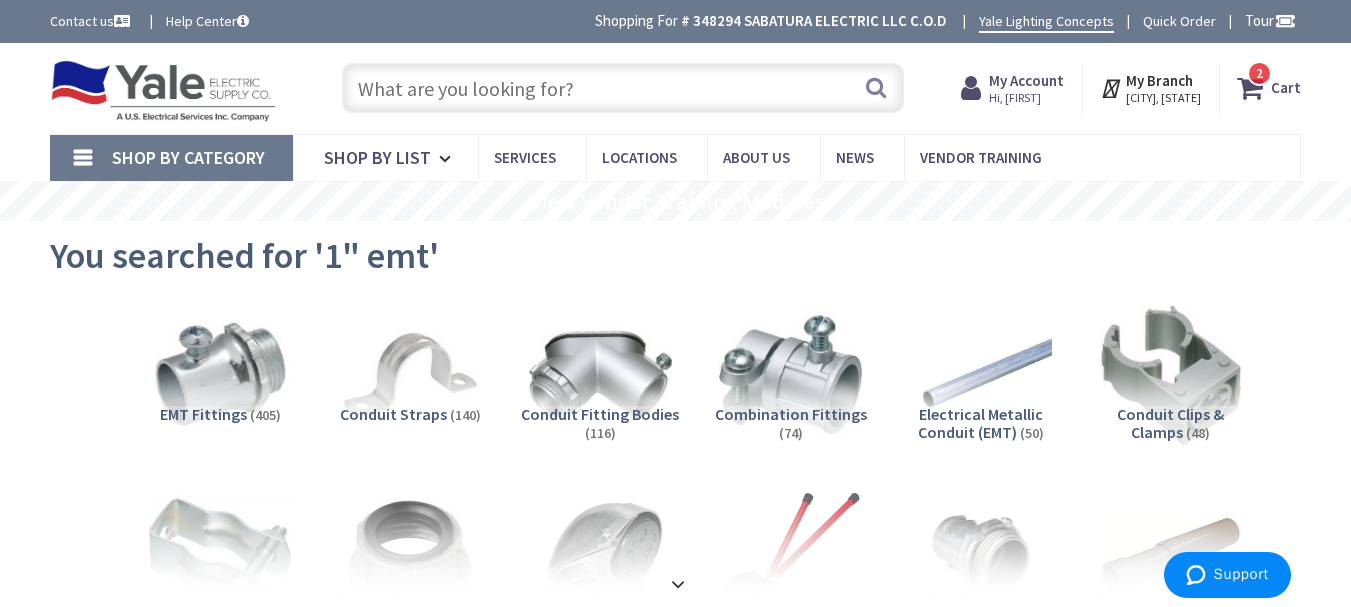 click at bounding box center (623, 88) 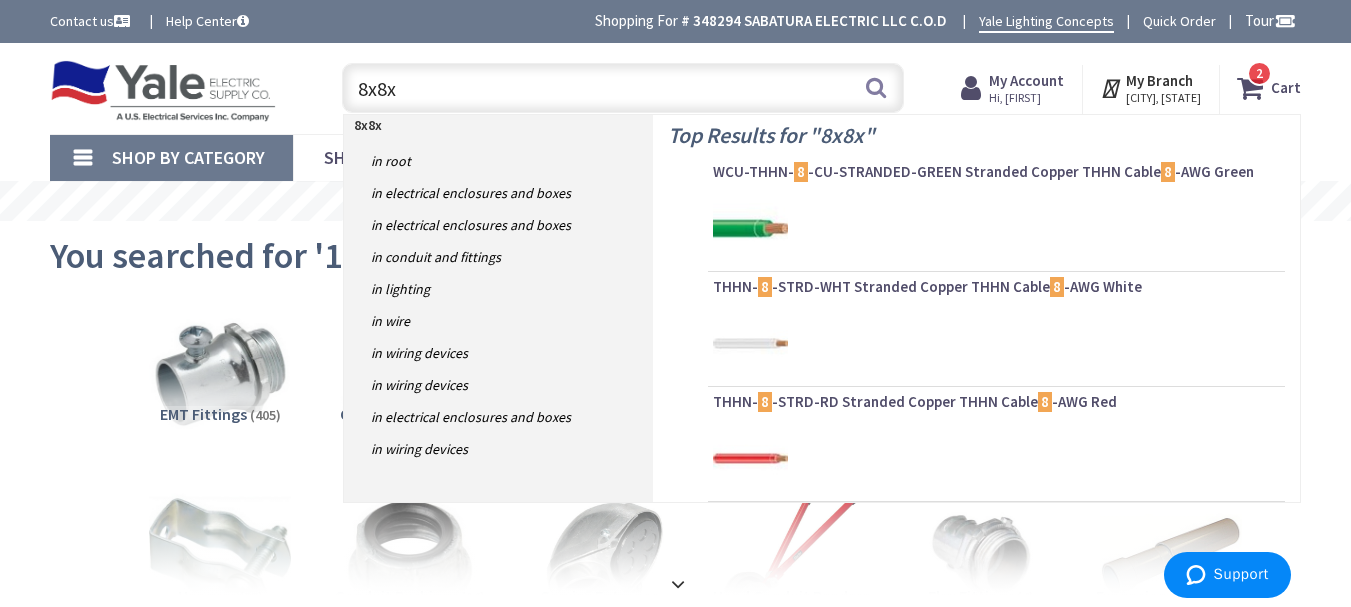 type on "8x8x4" 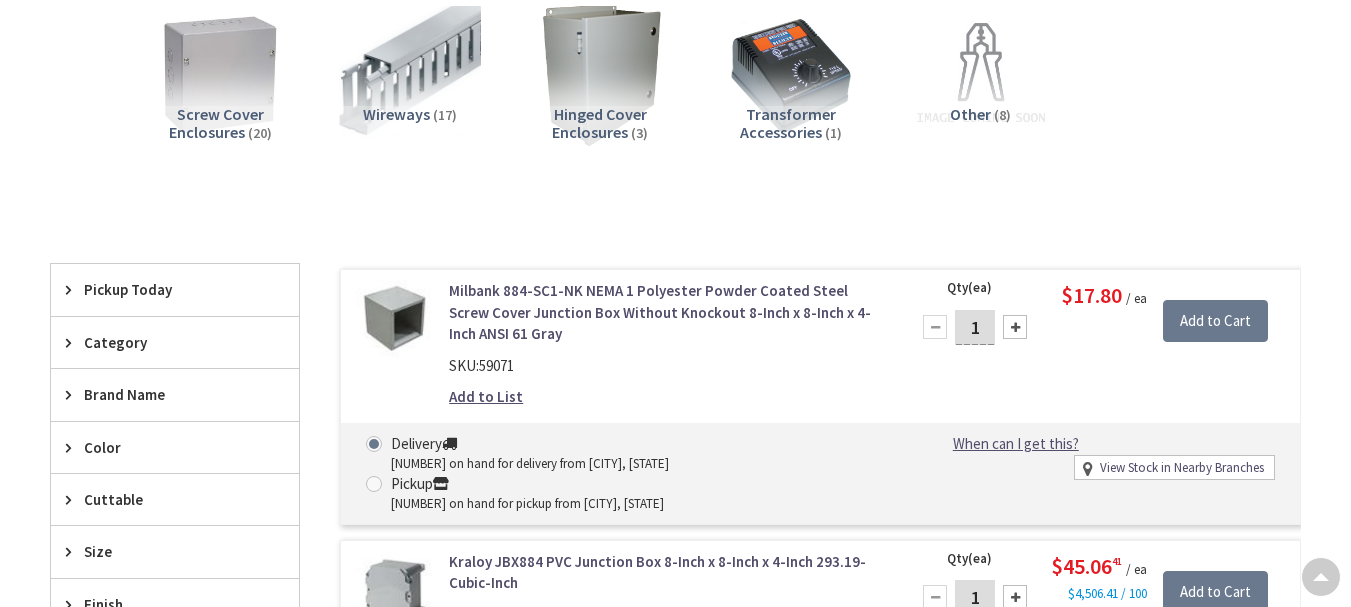 scroll, scrollTop: 300, scrollLeft: 0, axis: vertical 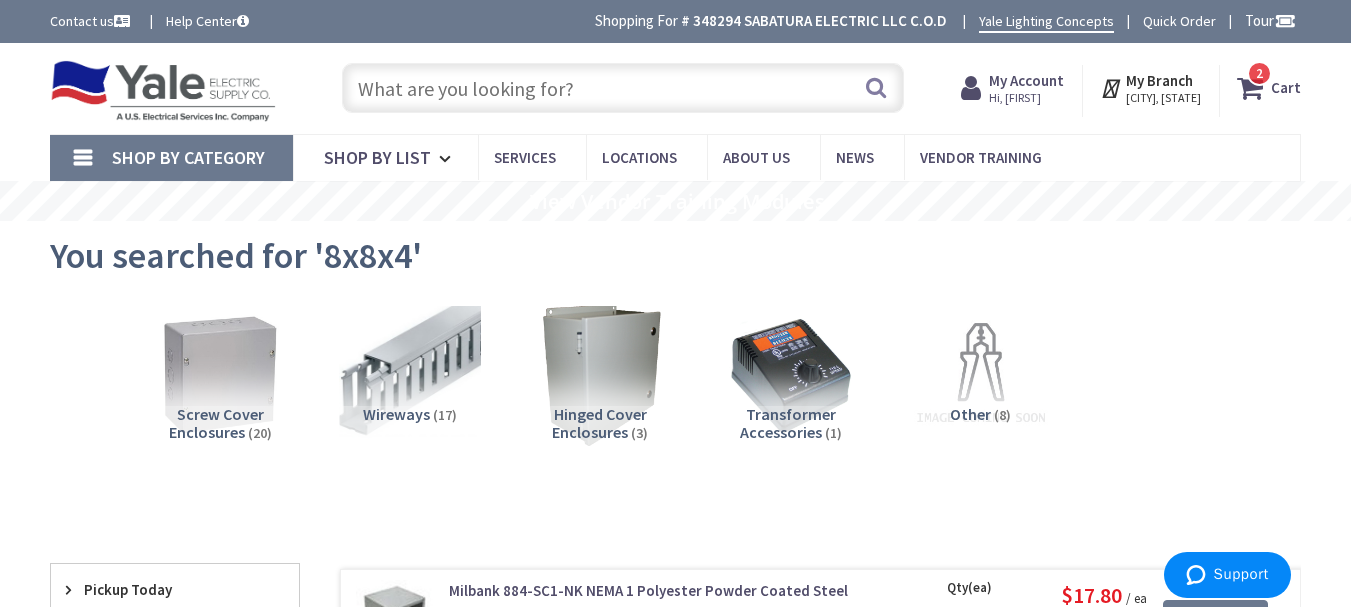 click at bounding box center (623, 88) 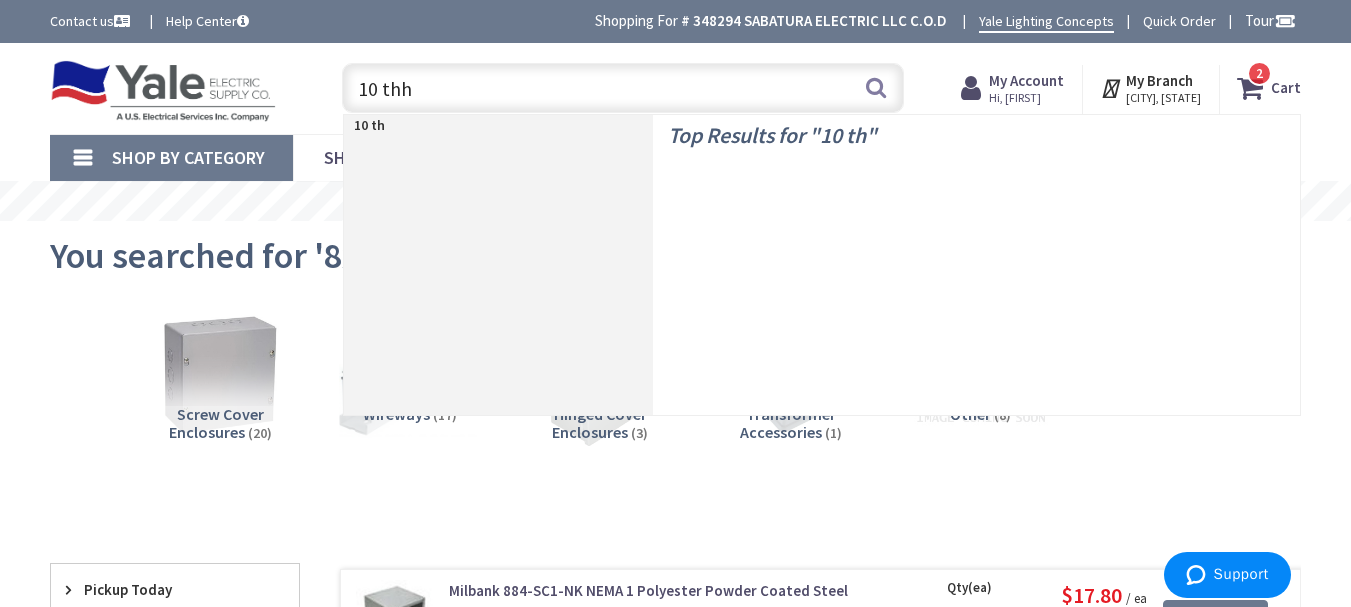 type on "10 thhn" 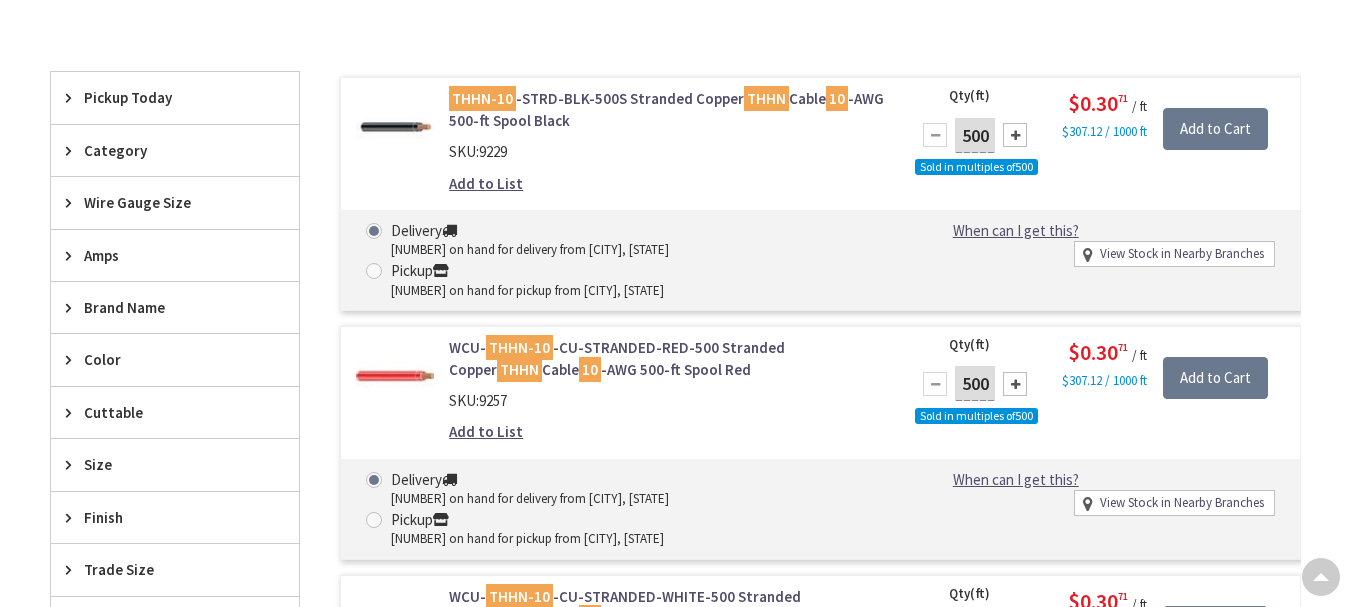 scroll, scrollTop: 600, scrollLeft: 0, axis: vertical 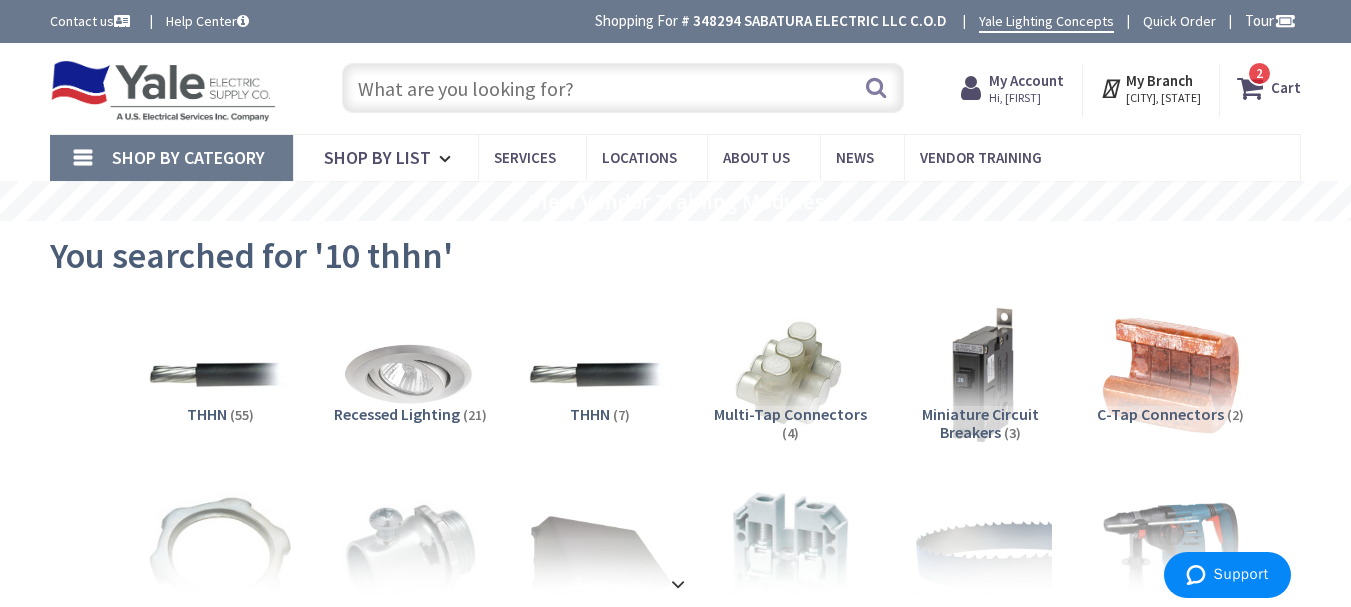 click at bounding box center [623, 88] 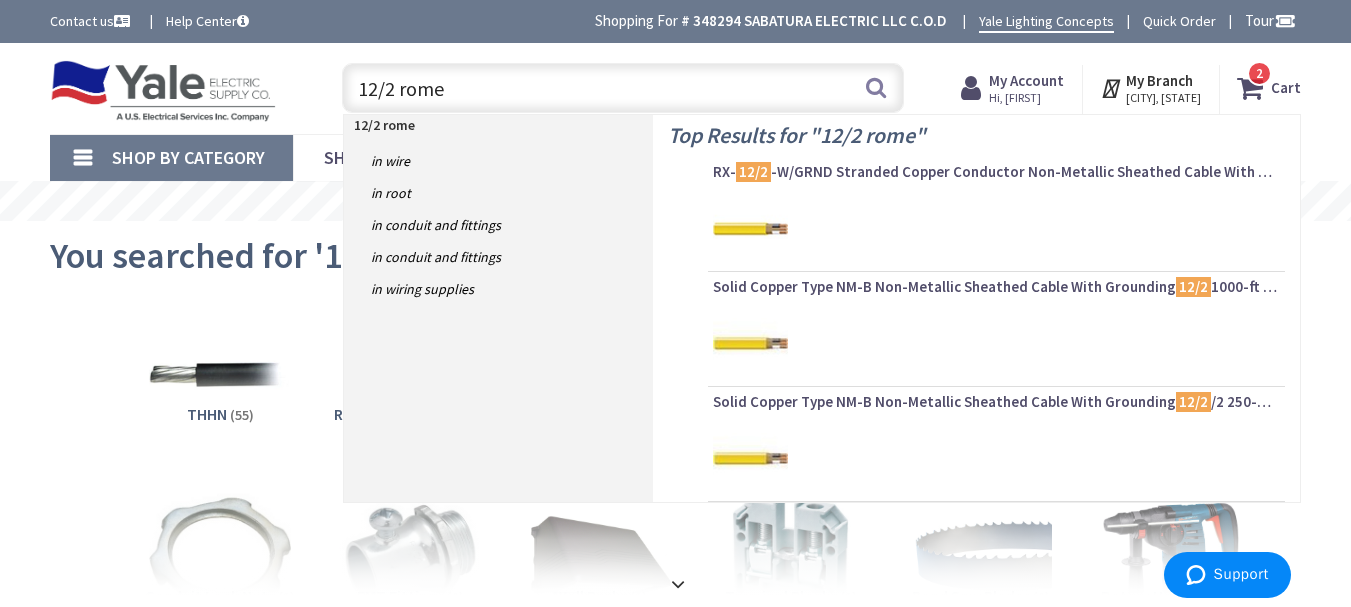type on "12/2 romex" 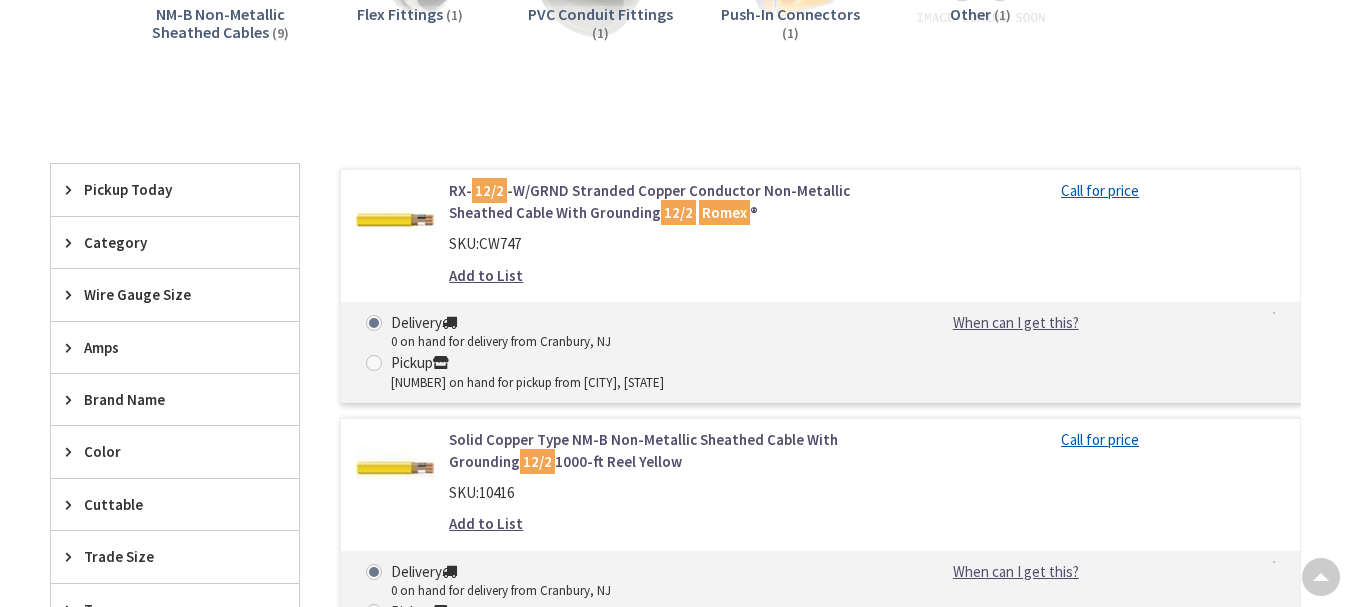 scroll, scrollTop: 400, scrollLeft: 0, axis: vertical 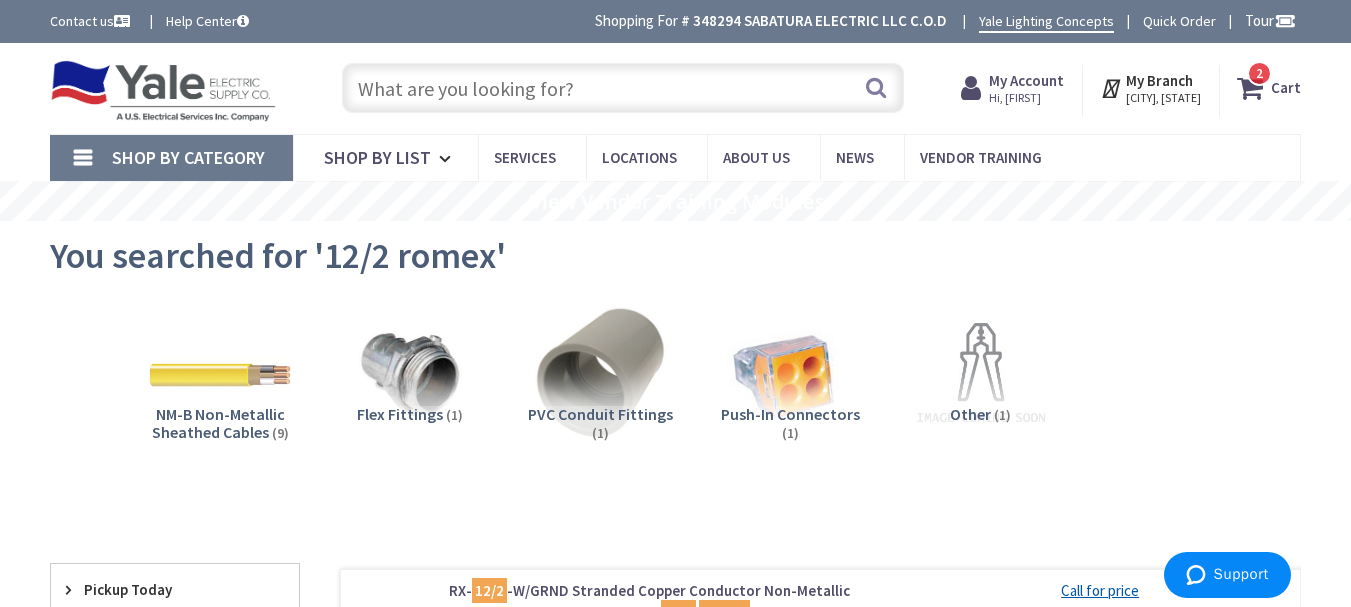 click at bounding box center (623, 88) 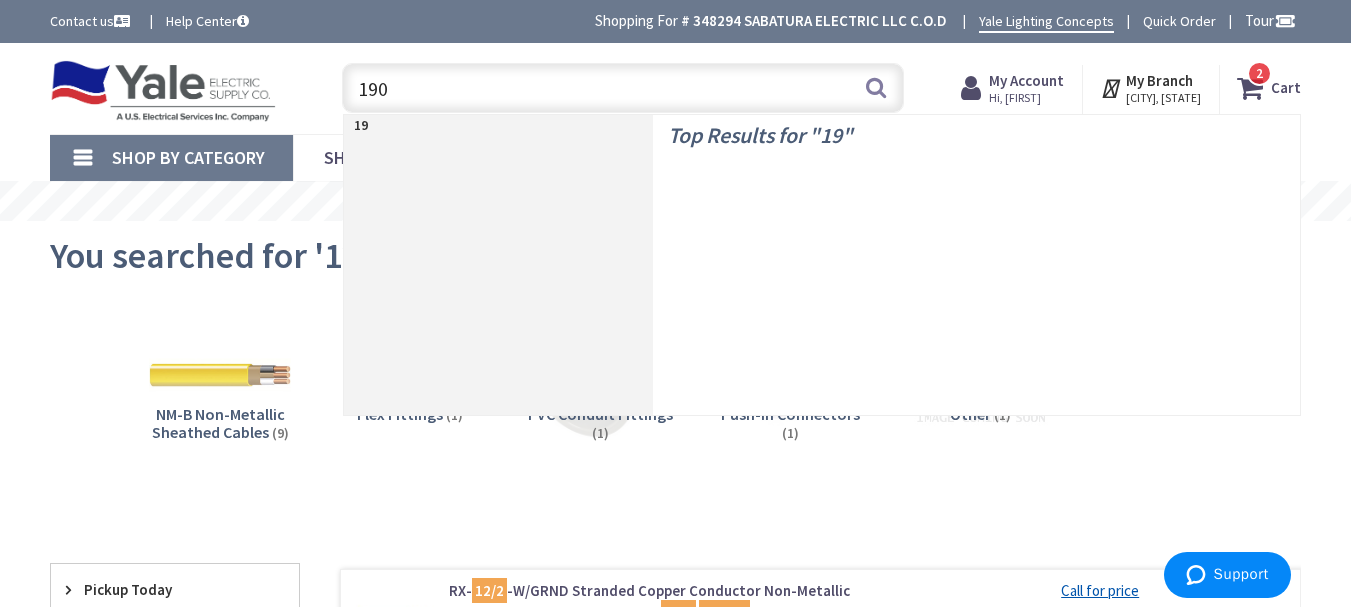 type on "1900" 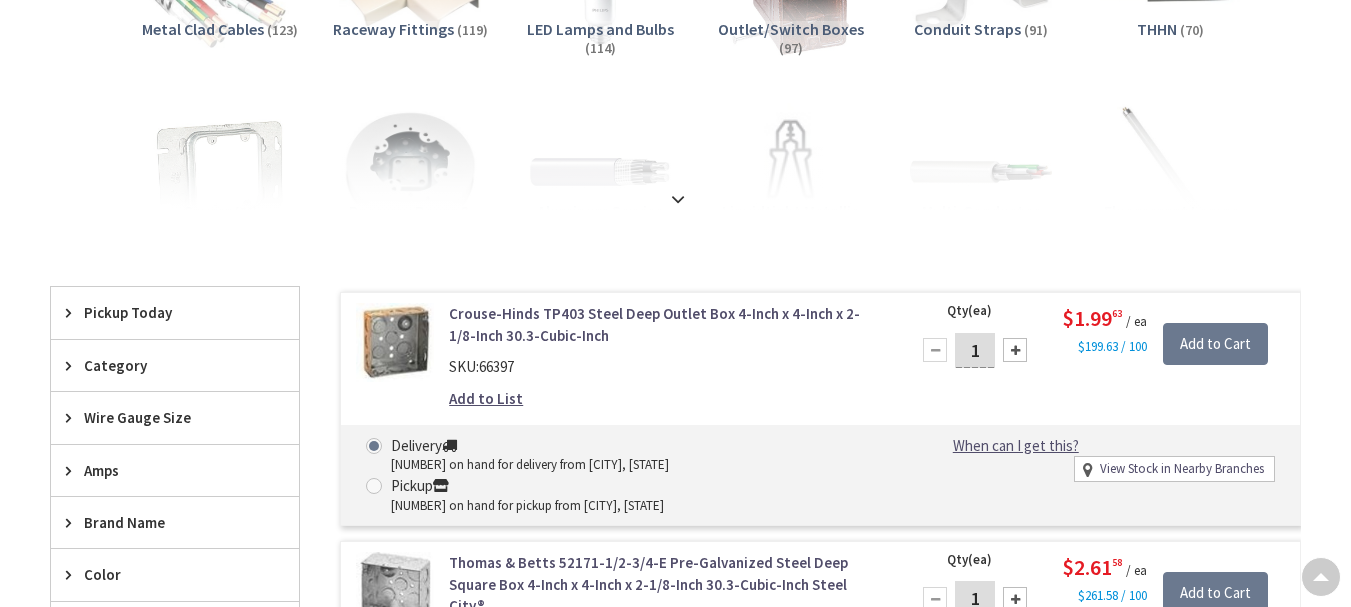 scroll, scrollTop: 385, scrollLeft: 0, axis: vertical 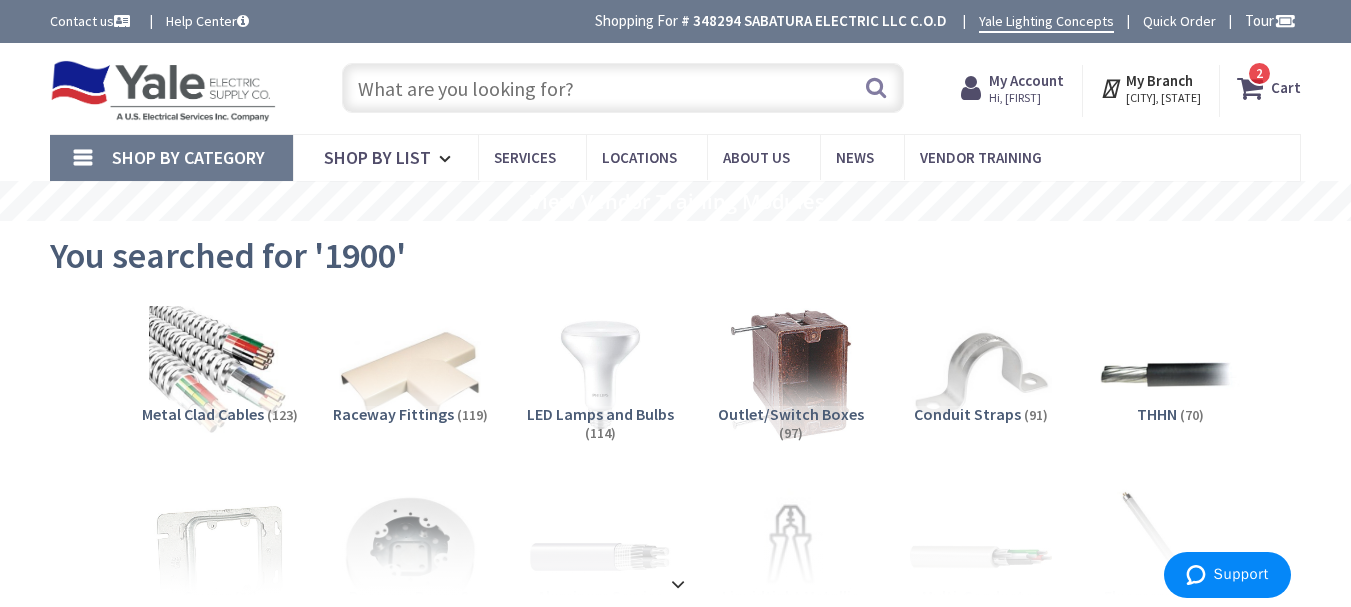 click at bounding box center (623, 88) 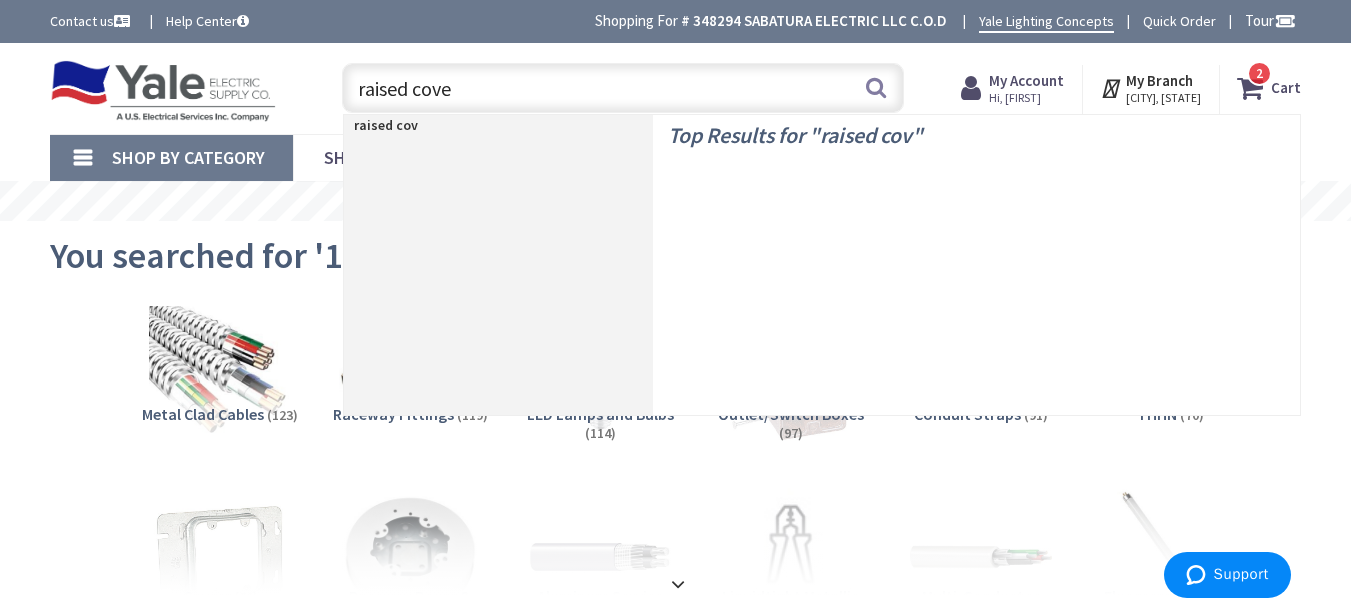 type on "raised cover" 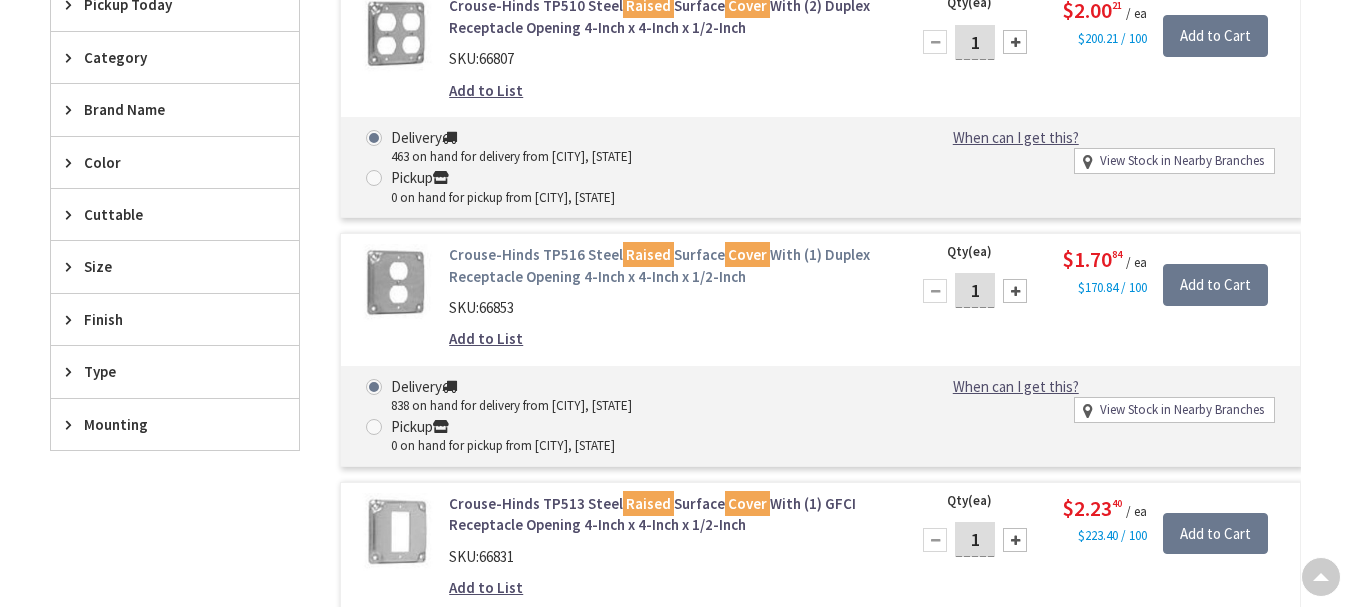 scroll, scrollTop: 785, scrollLeft: 0, axis: vertical 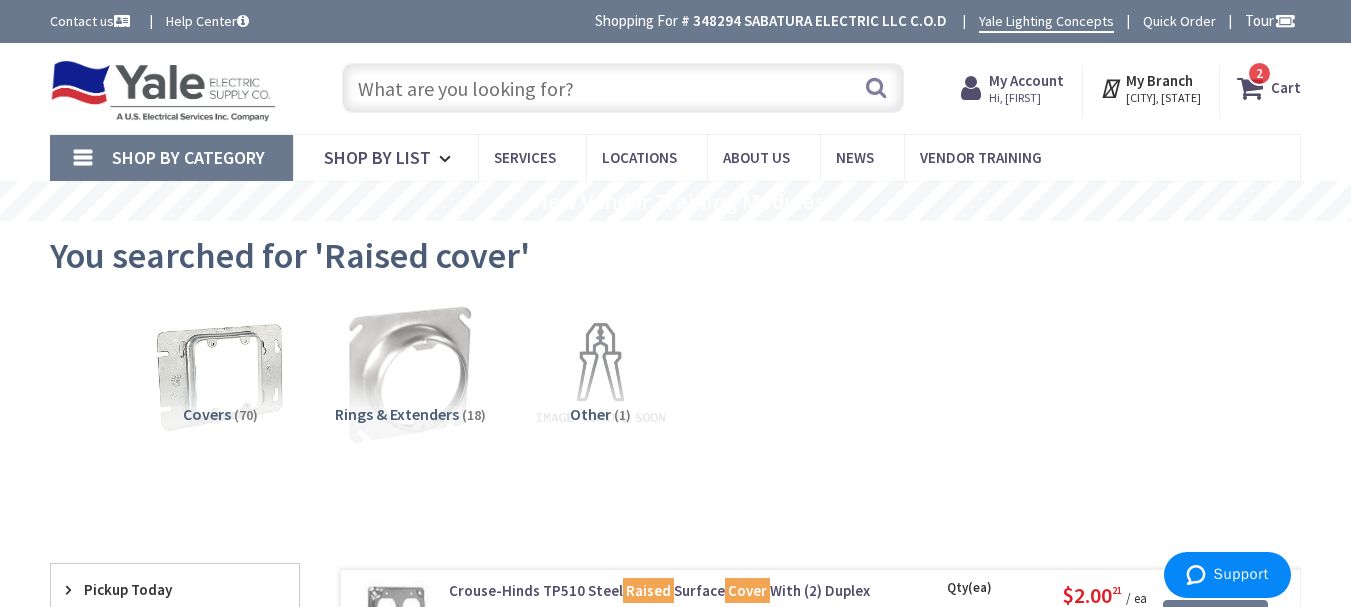 click at bounding box center [623, 88] 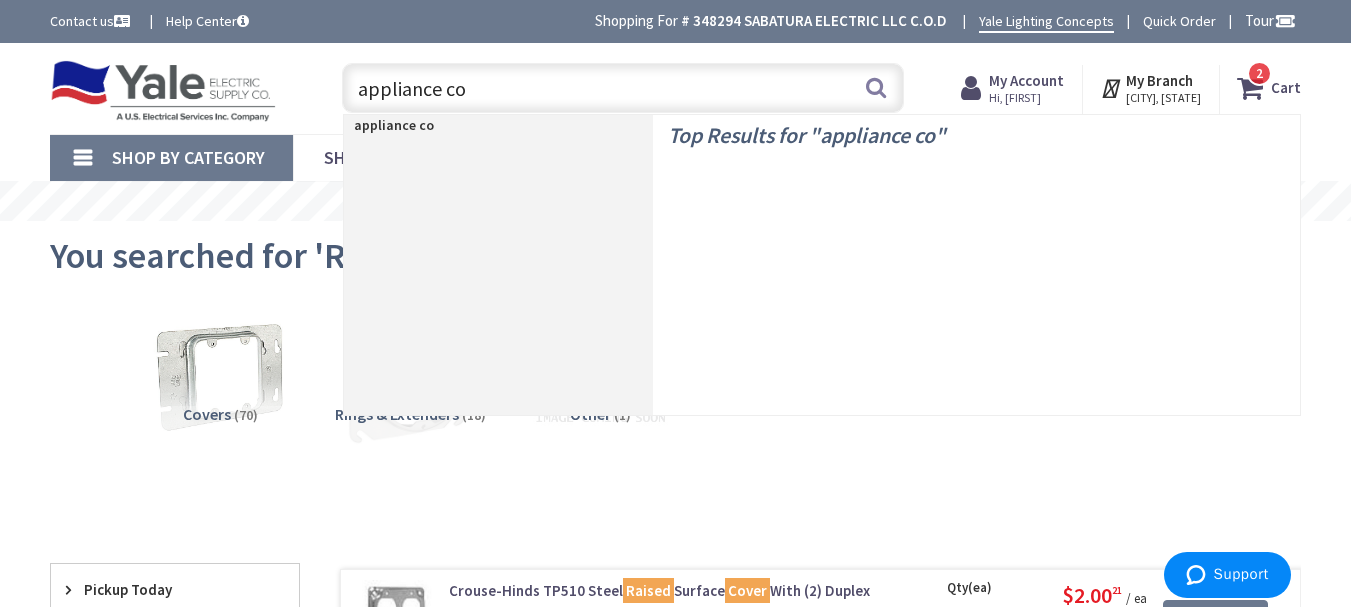 type on "appliance cod" 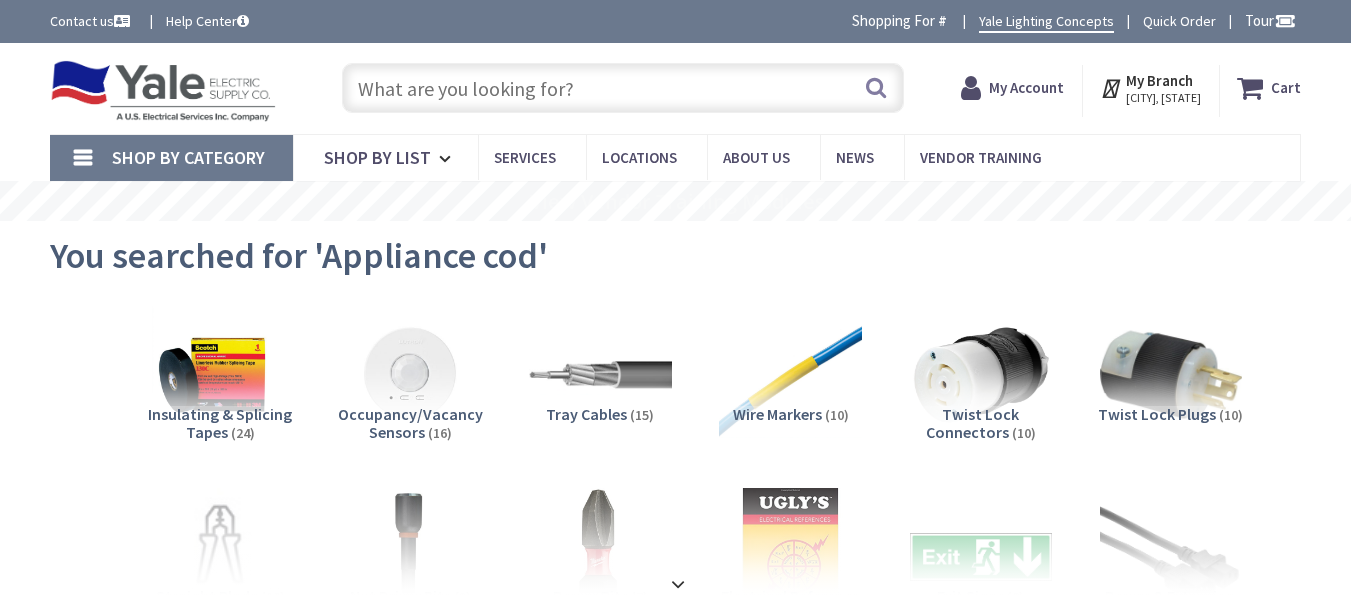 click at bounding box center [623, 88] 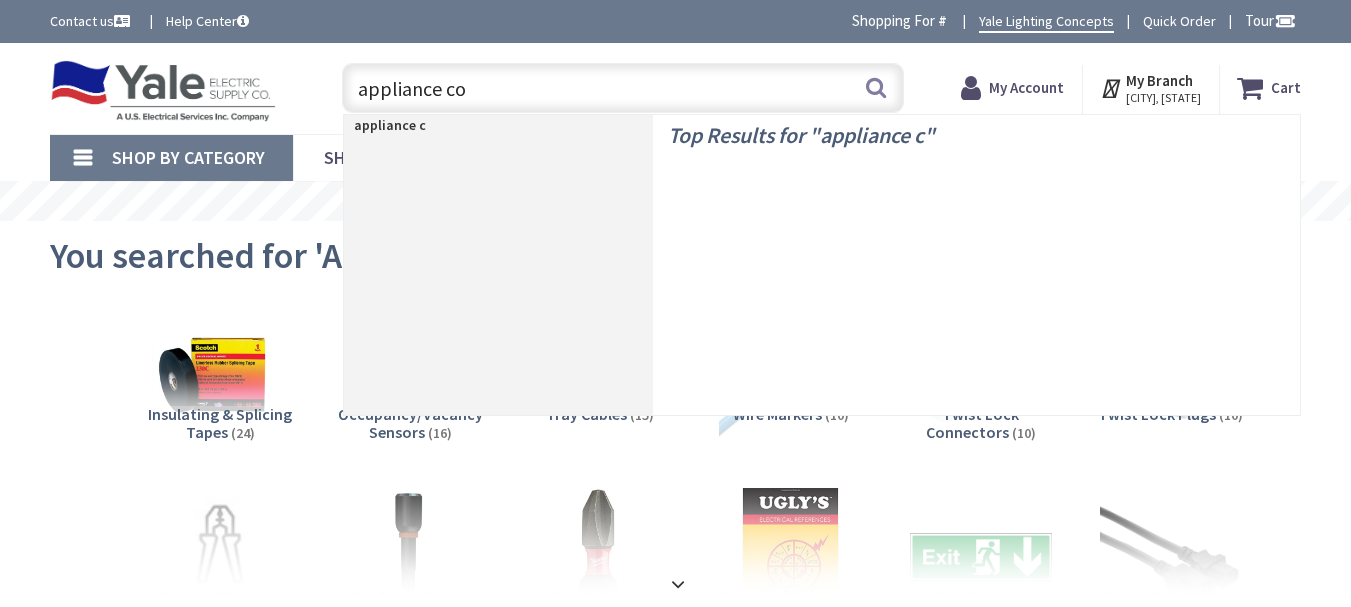 scroll, scrollTop: 0, scrollLeft: 0, axis: both 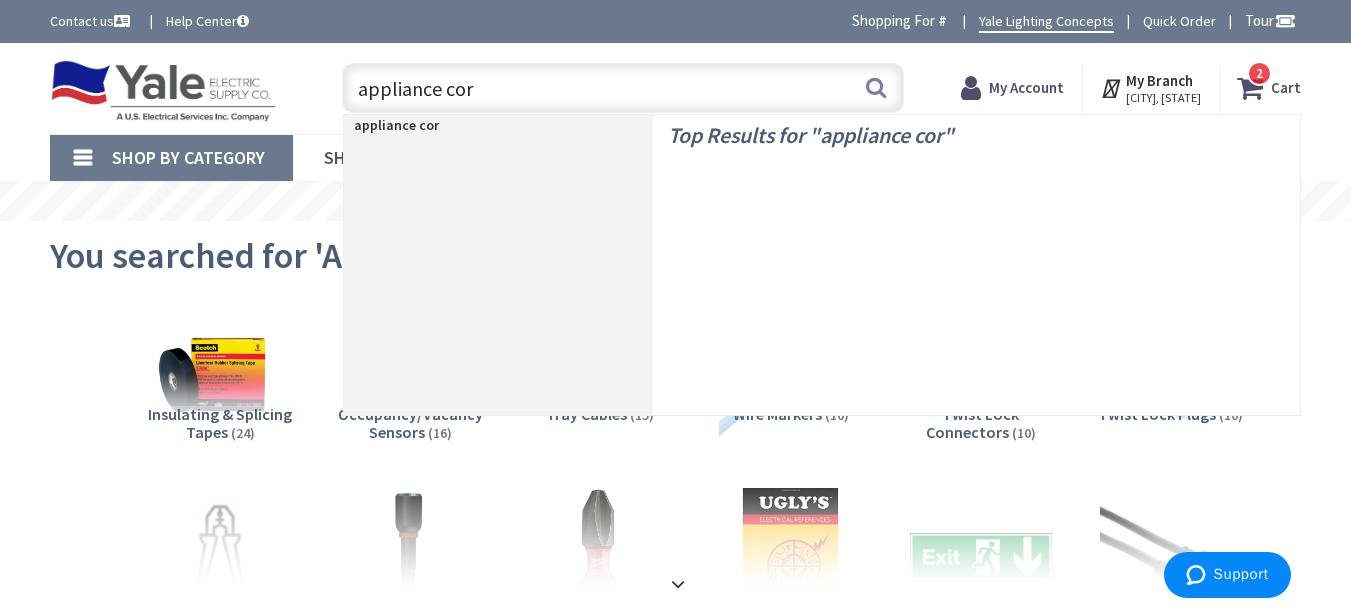type on "appliance cord" 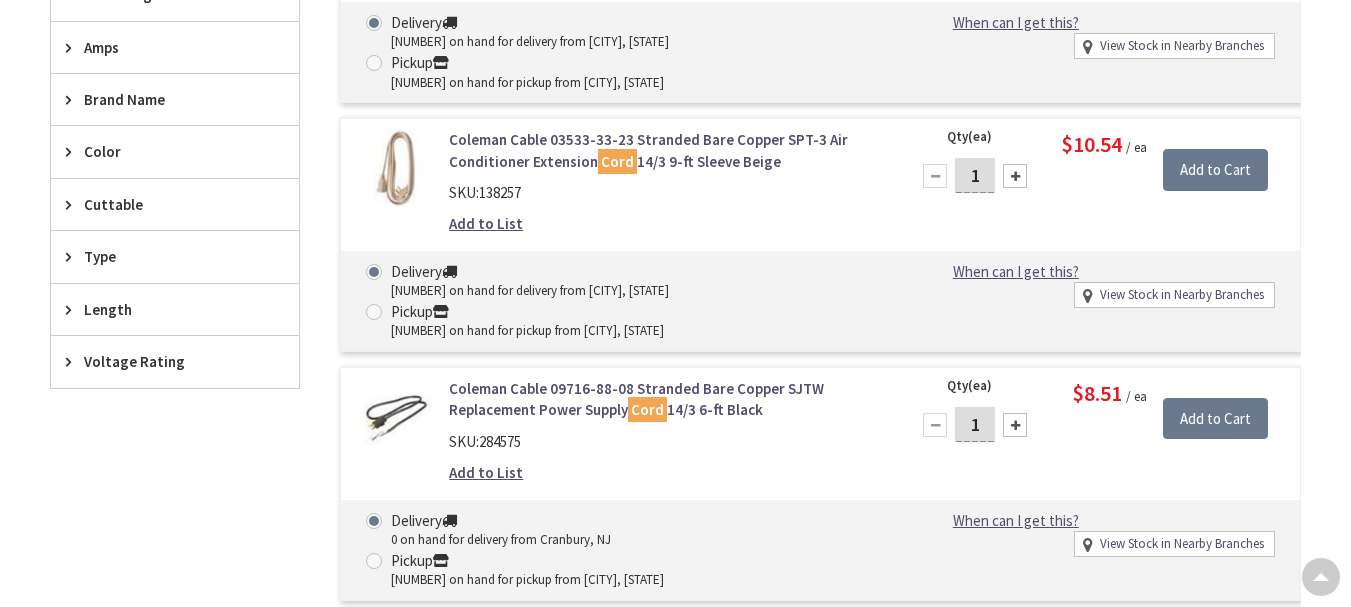 scroll, scrollTop: 800, scrollLeft: 0, axis: vertical 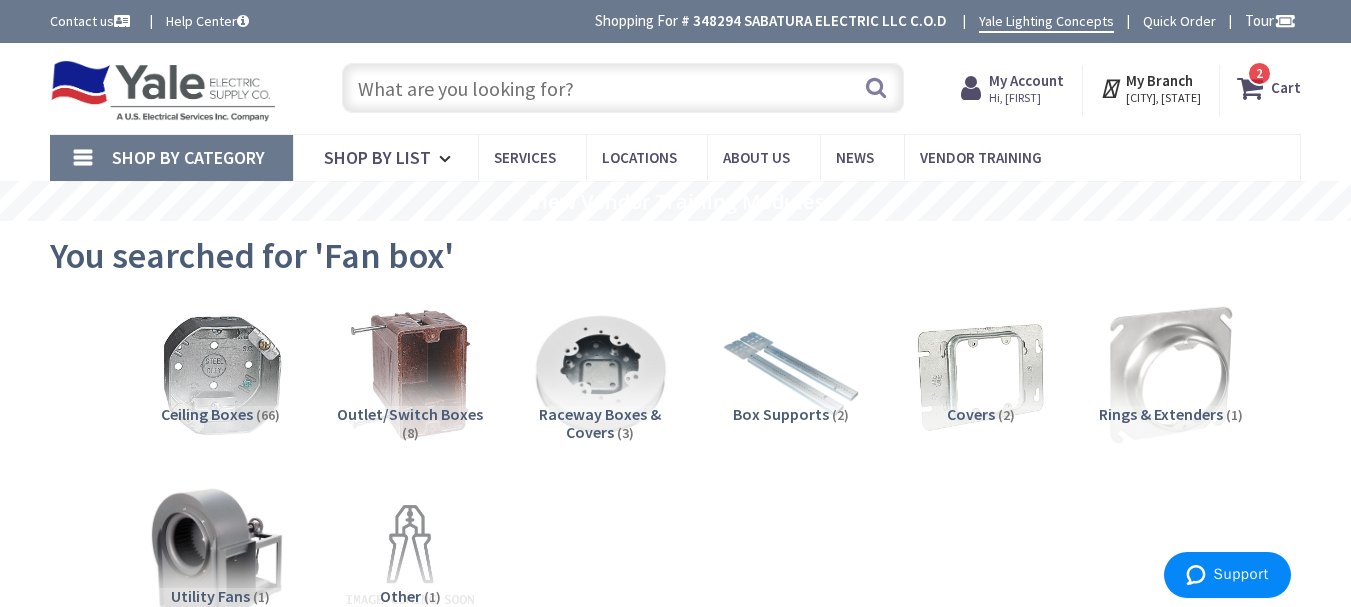 click at bounding box center (623, 88) 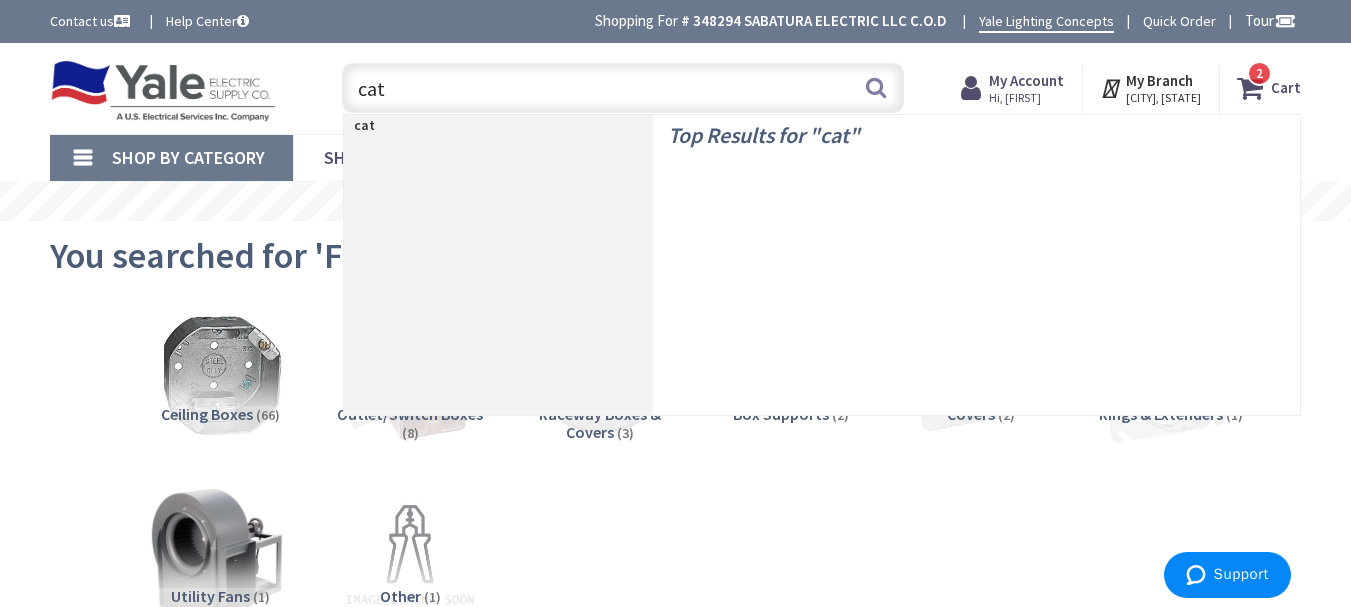 type on "cat 5" 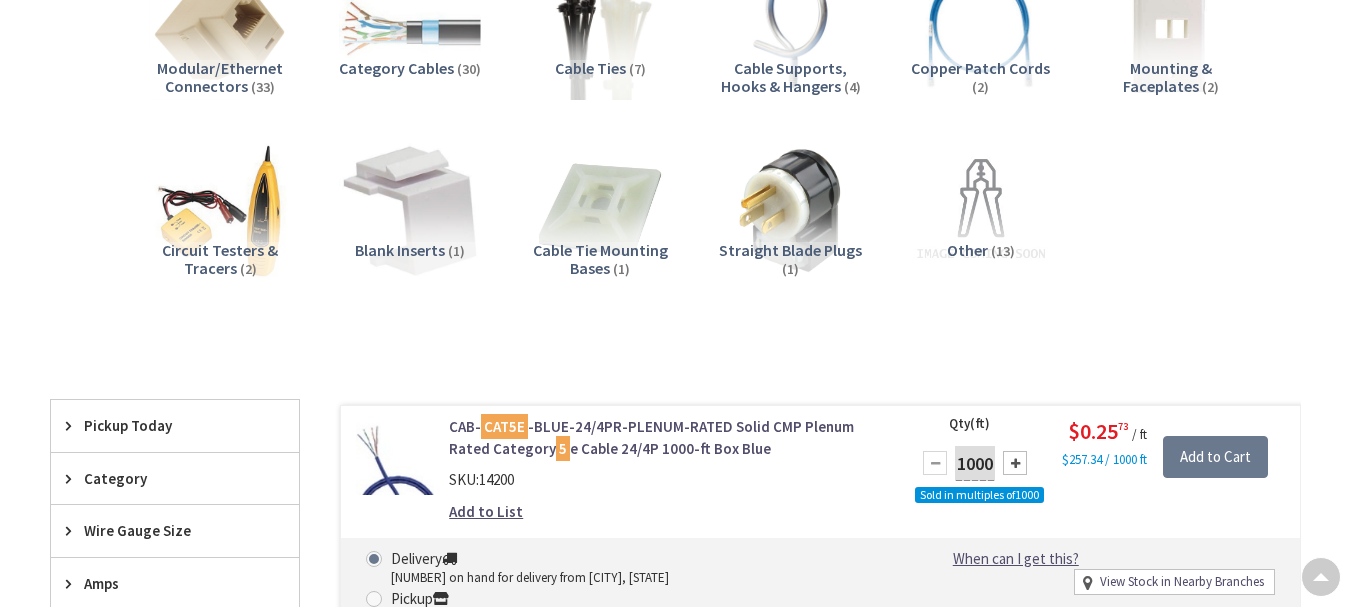 scroll, scrollTop: 500, scrollLeft: 0, axis: vertical 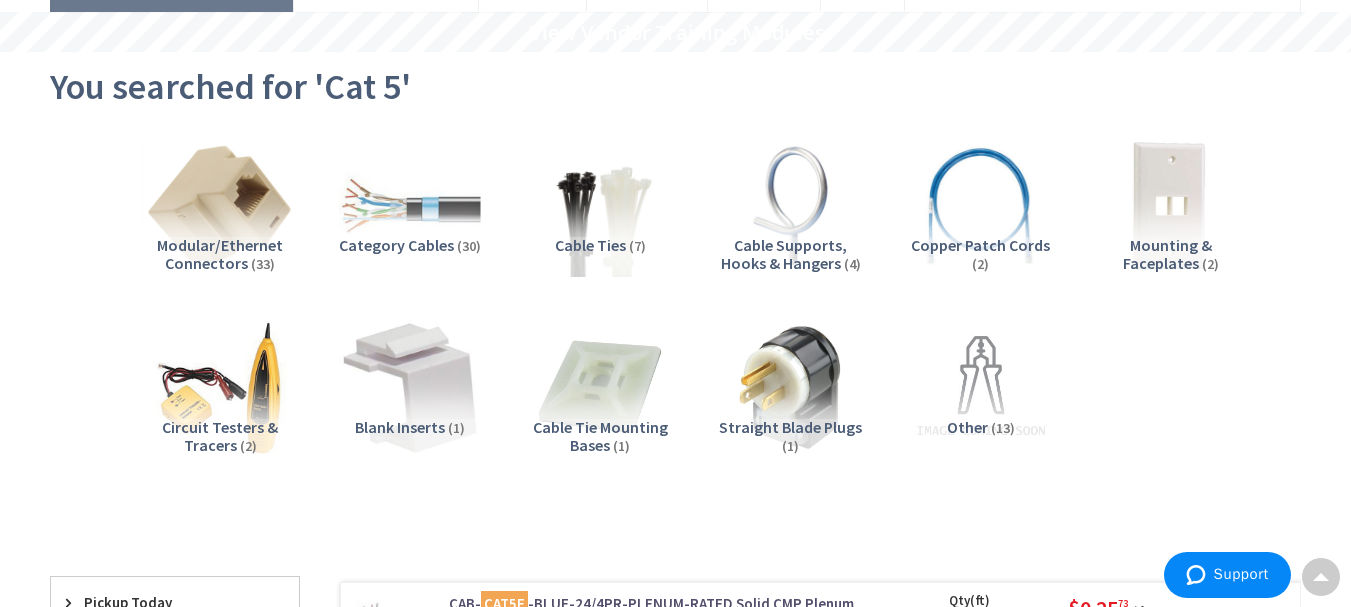 click at bounding box center [220, 206] 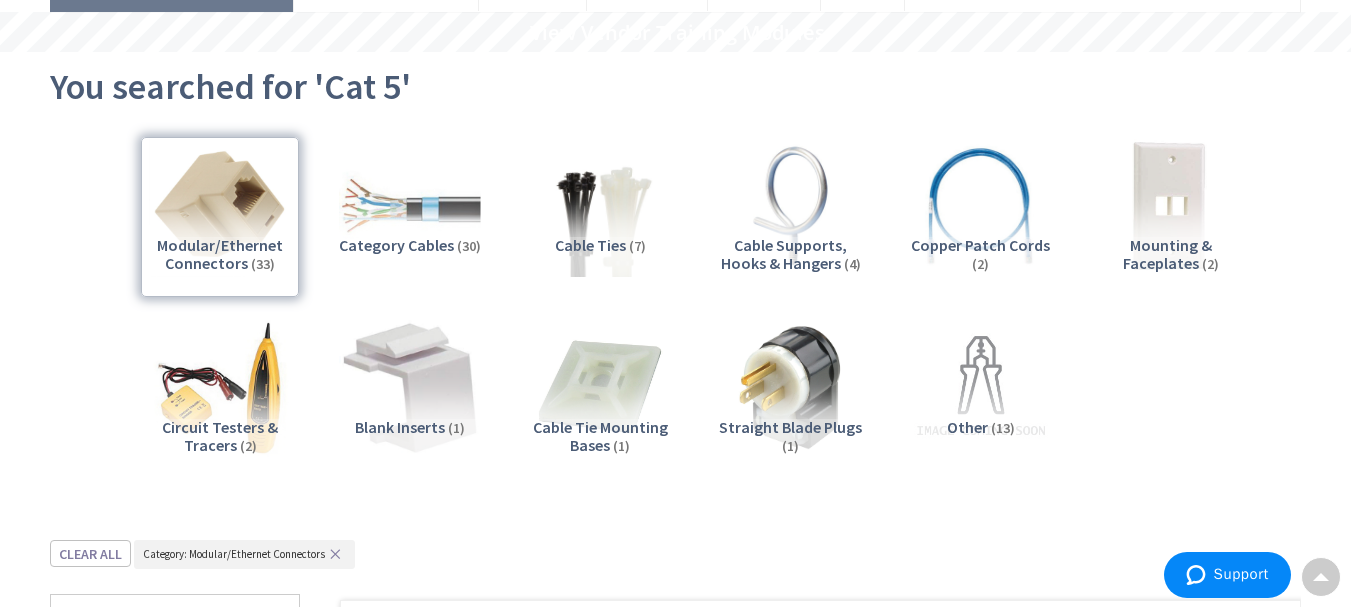 scroll, scrollTop: 709, scrollLeft: 0, axis: vertical 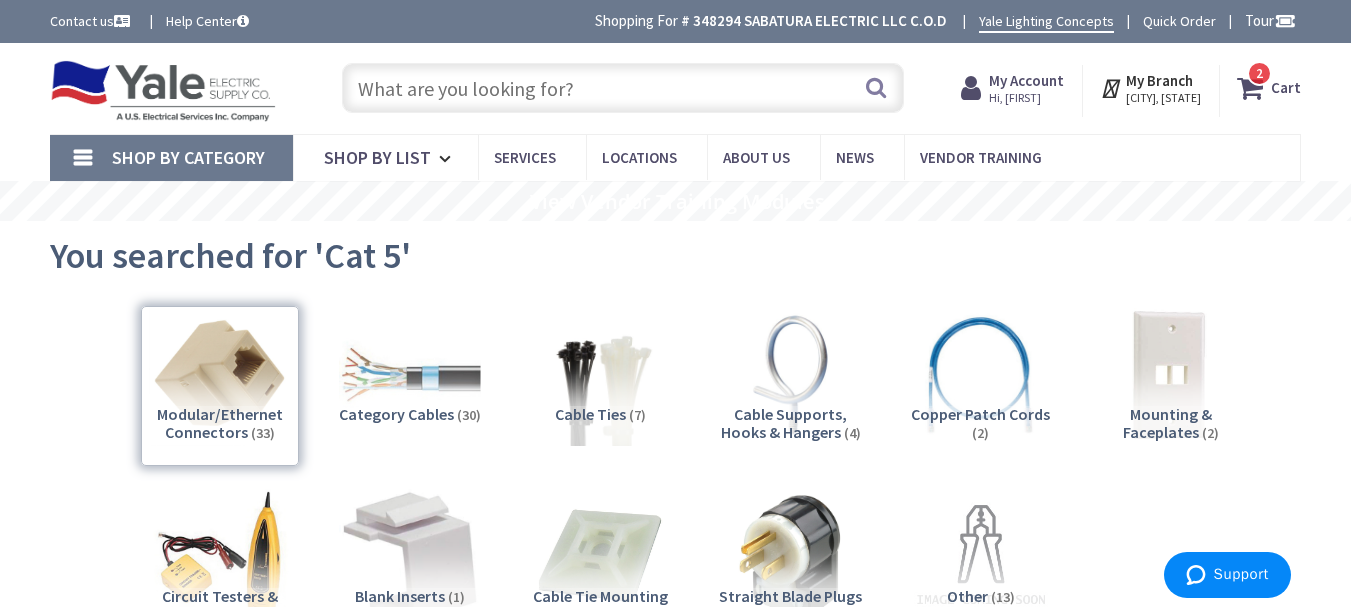 click at bounding box center [623, 88] 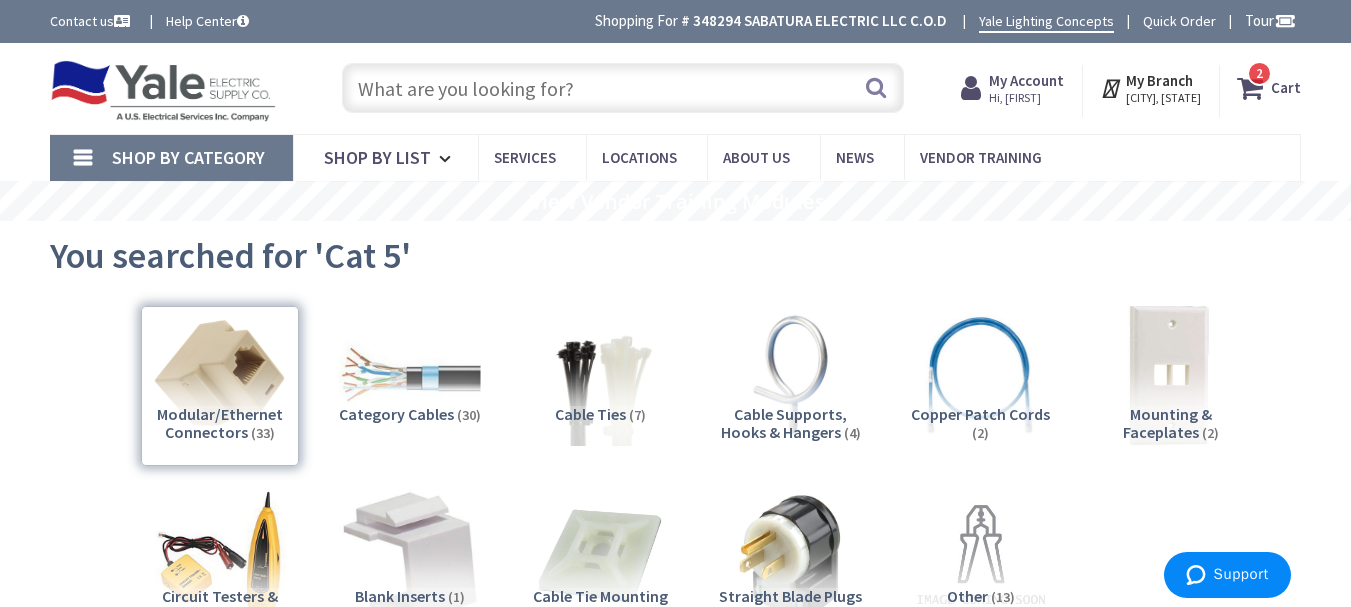 click at bounding box center [1171, 375] 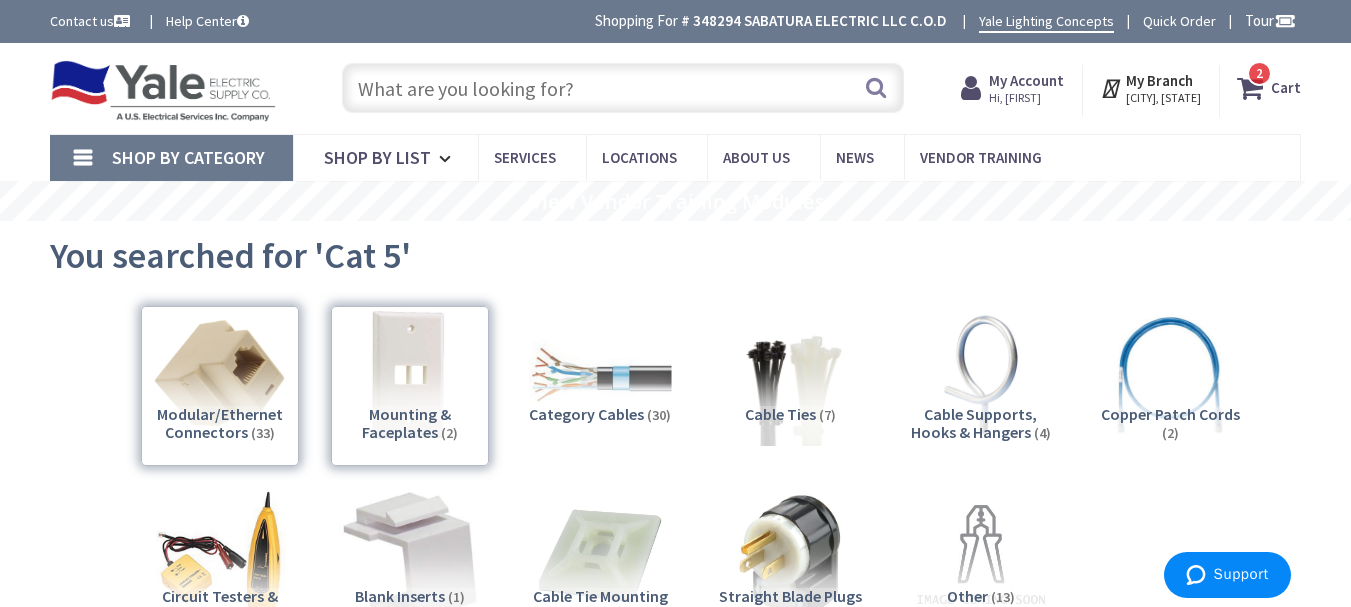 scroll, scrollTop: 709, scrollLeft: 0, axis: vertical 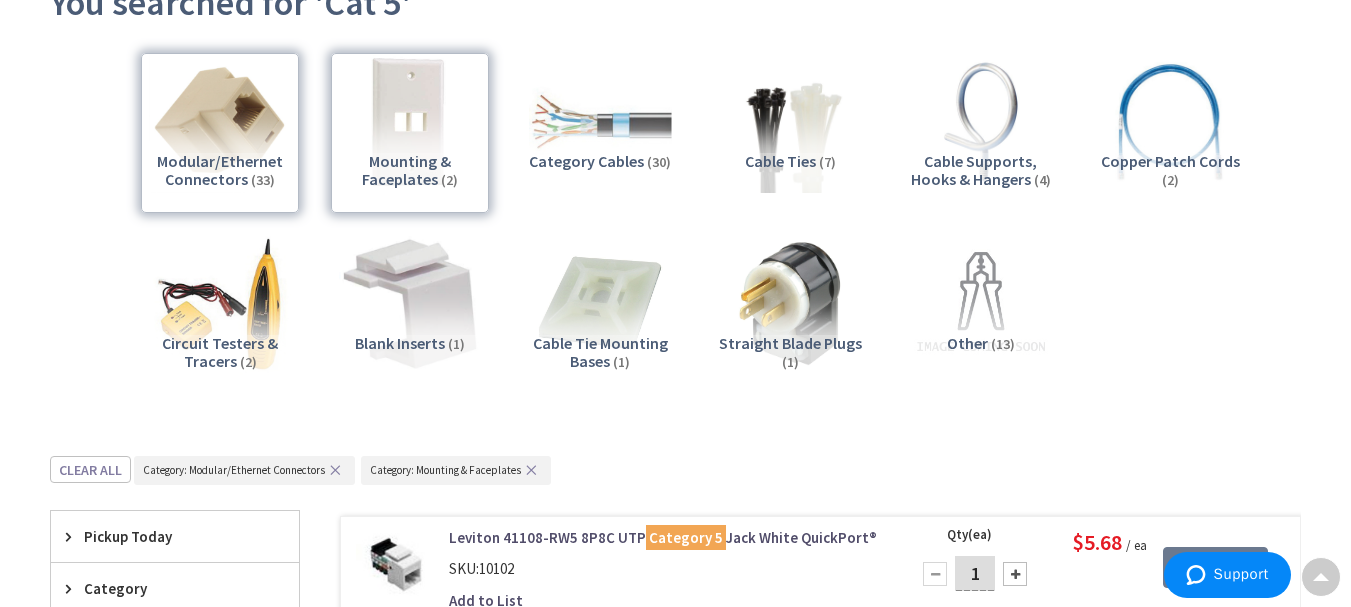 click on "Mounting & Faceplates
(2)" at bounding box center (410, 133) 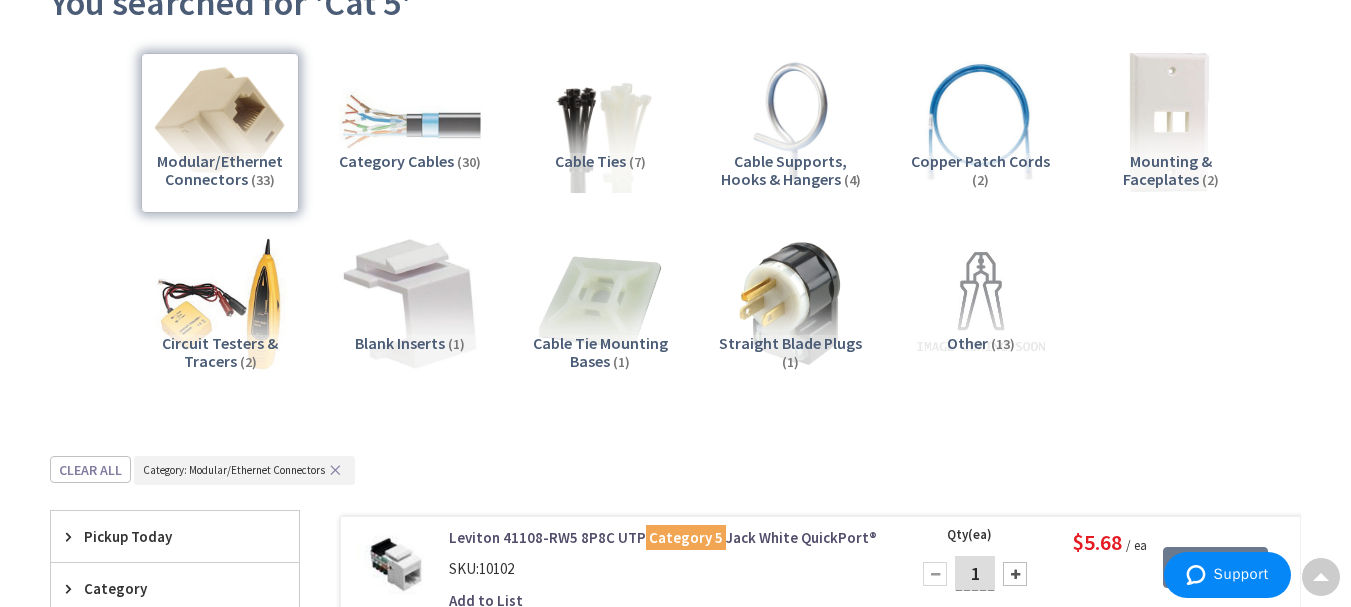 click at bounding box center (1171, 122) 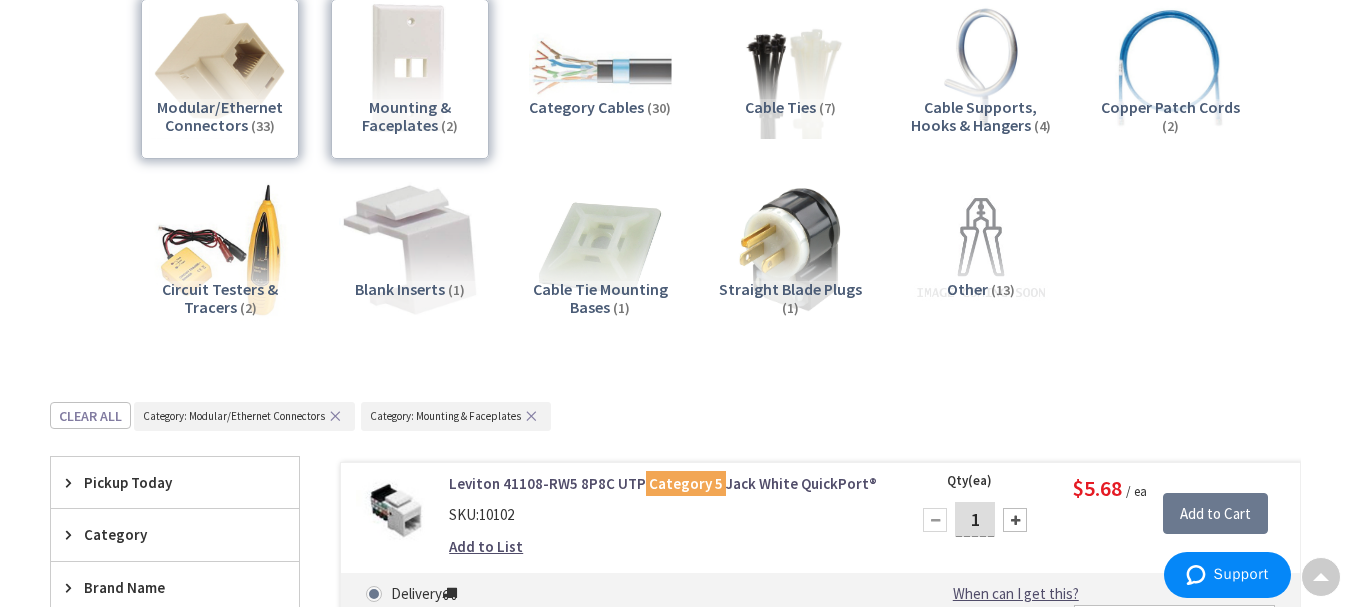 scroll, scrollTop: 291, scrollLeft: 0, axis: vertical 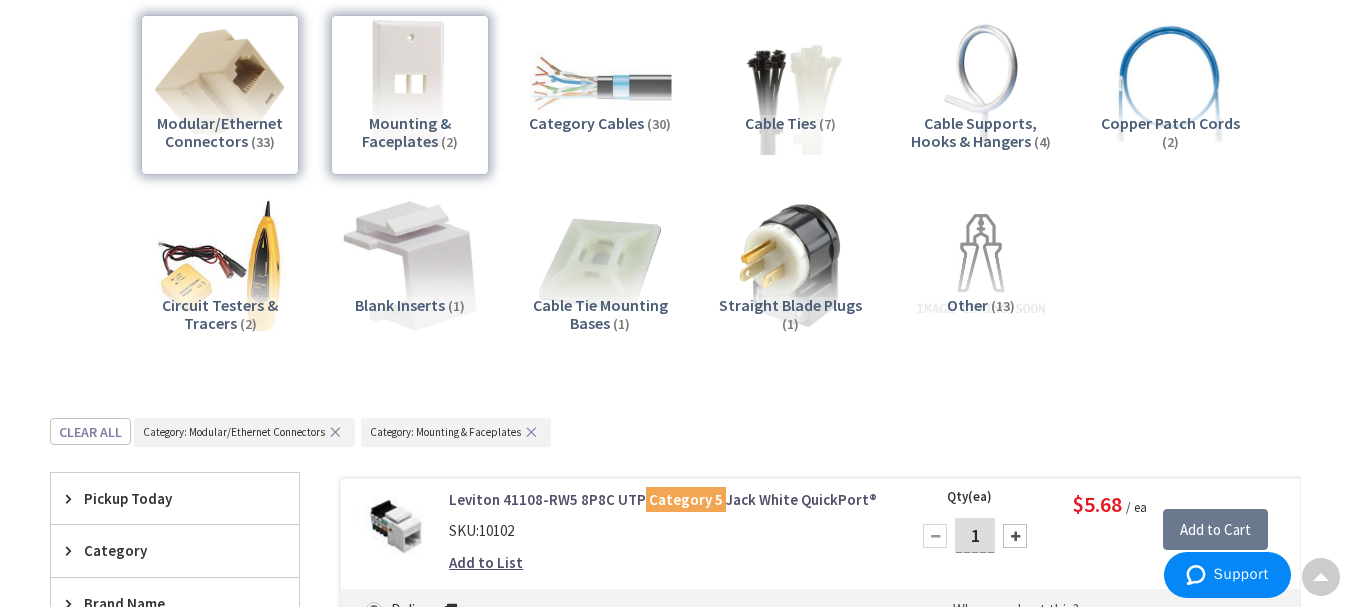 click on "Modular/Ethernet Connectors
(33)" at bounding box center [220, 95] 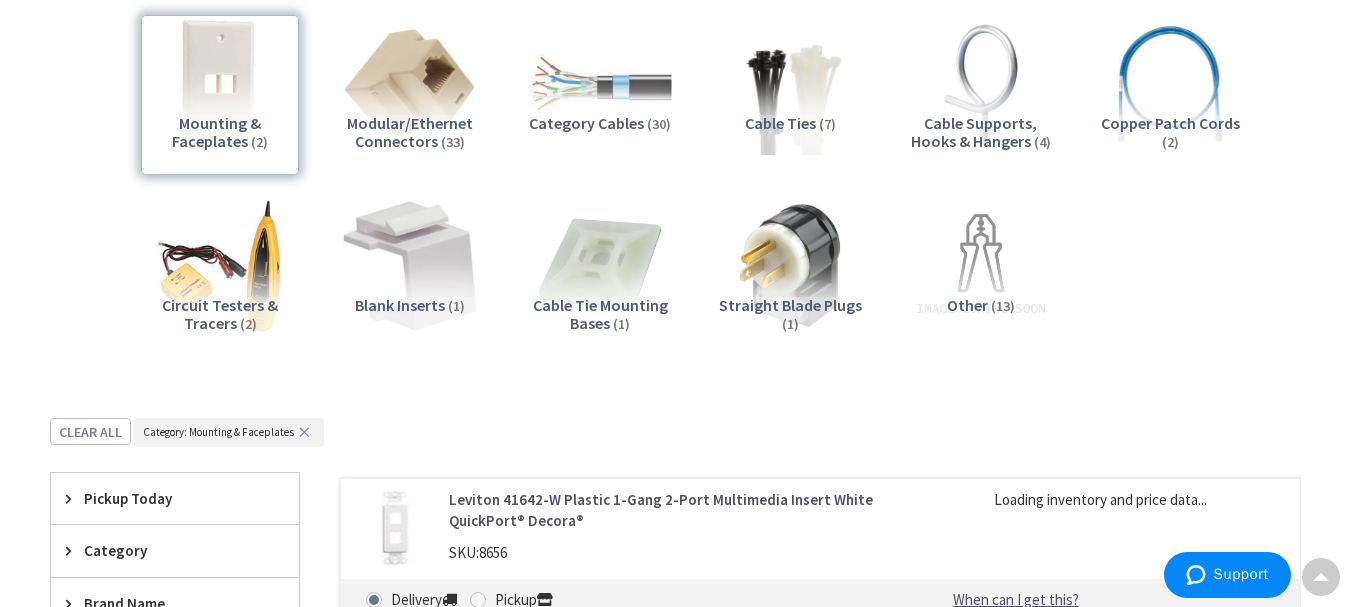 scroll, scrollTop: 709, scrollLeft: 0, axis: vertical 